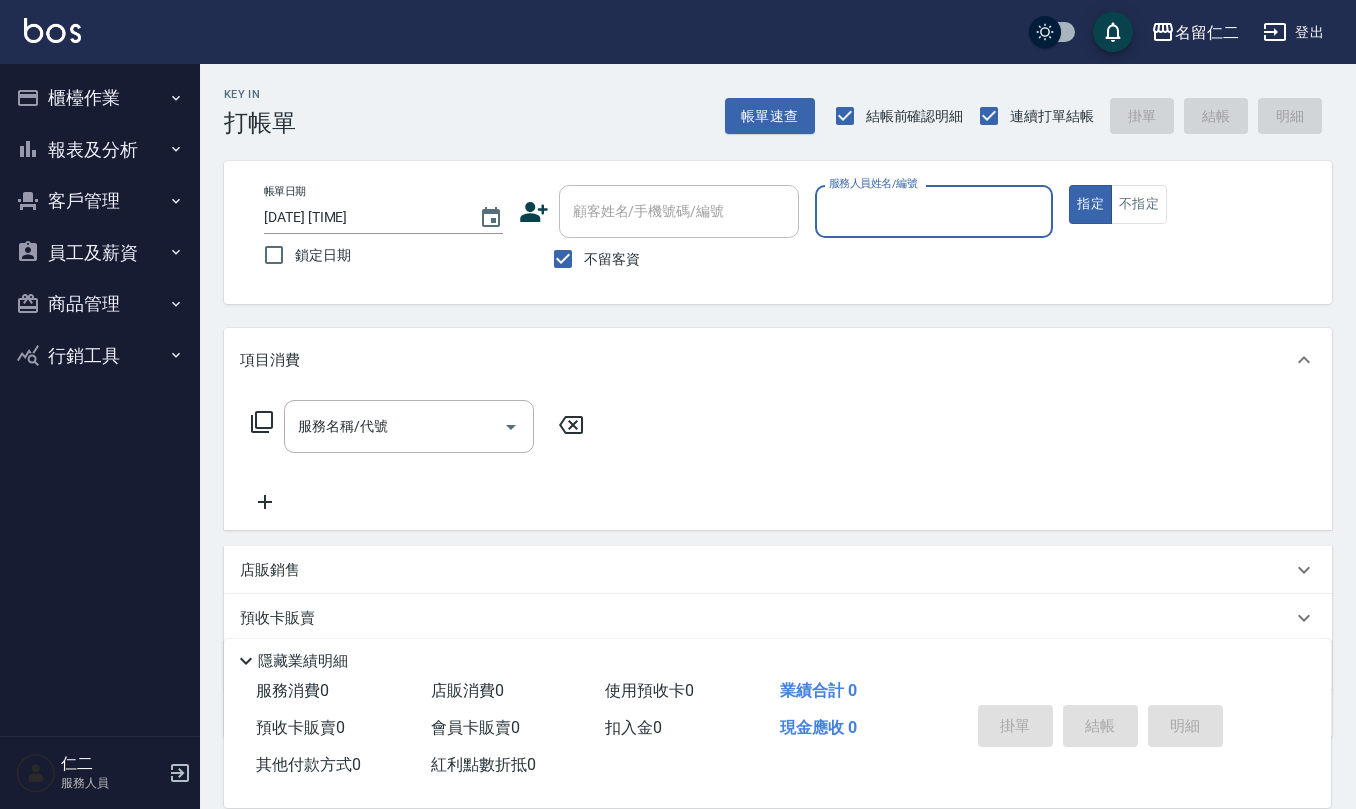 scroll, scrollTop: 0, scrollLeft: 0, axis: both 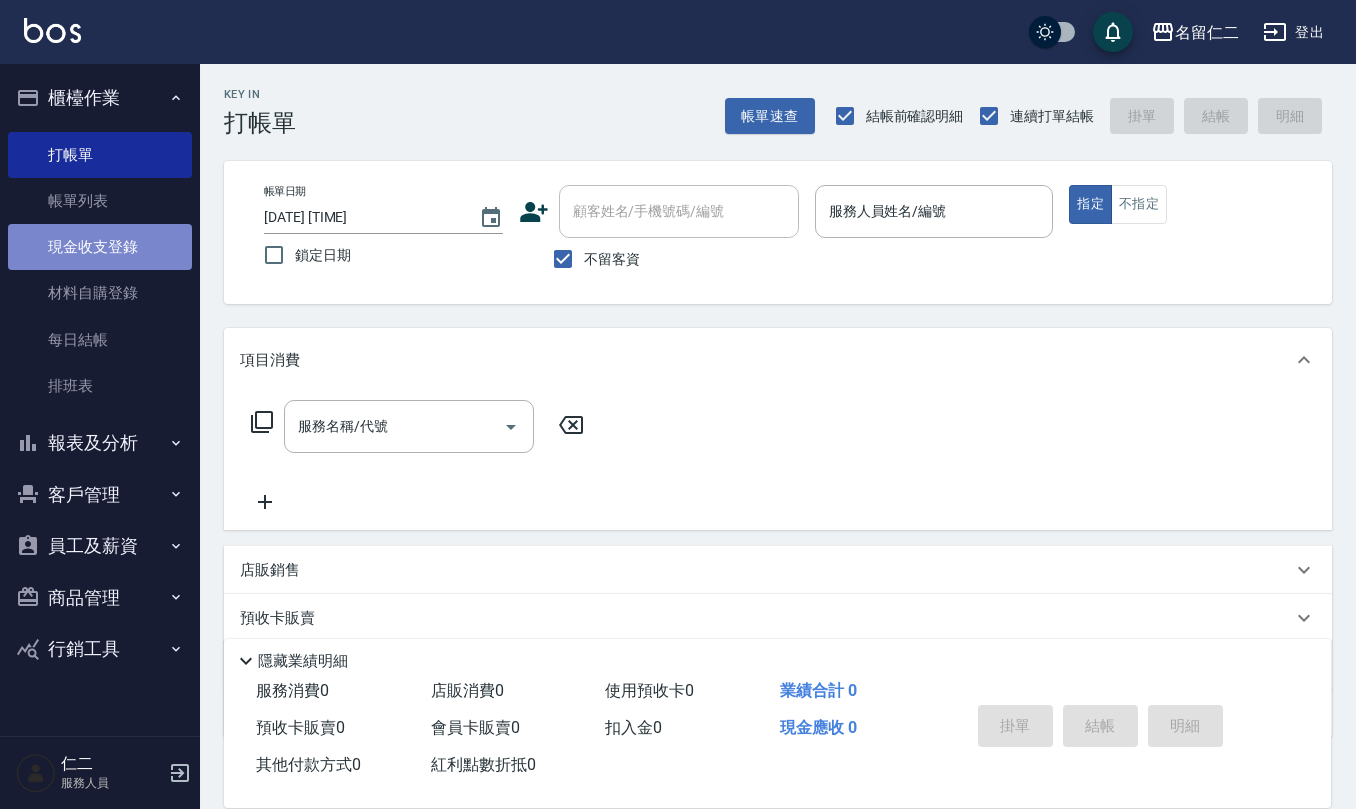click on "現金收支登錄" at bounding box center (100, 247) 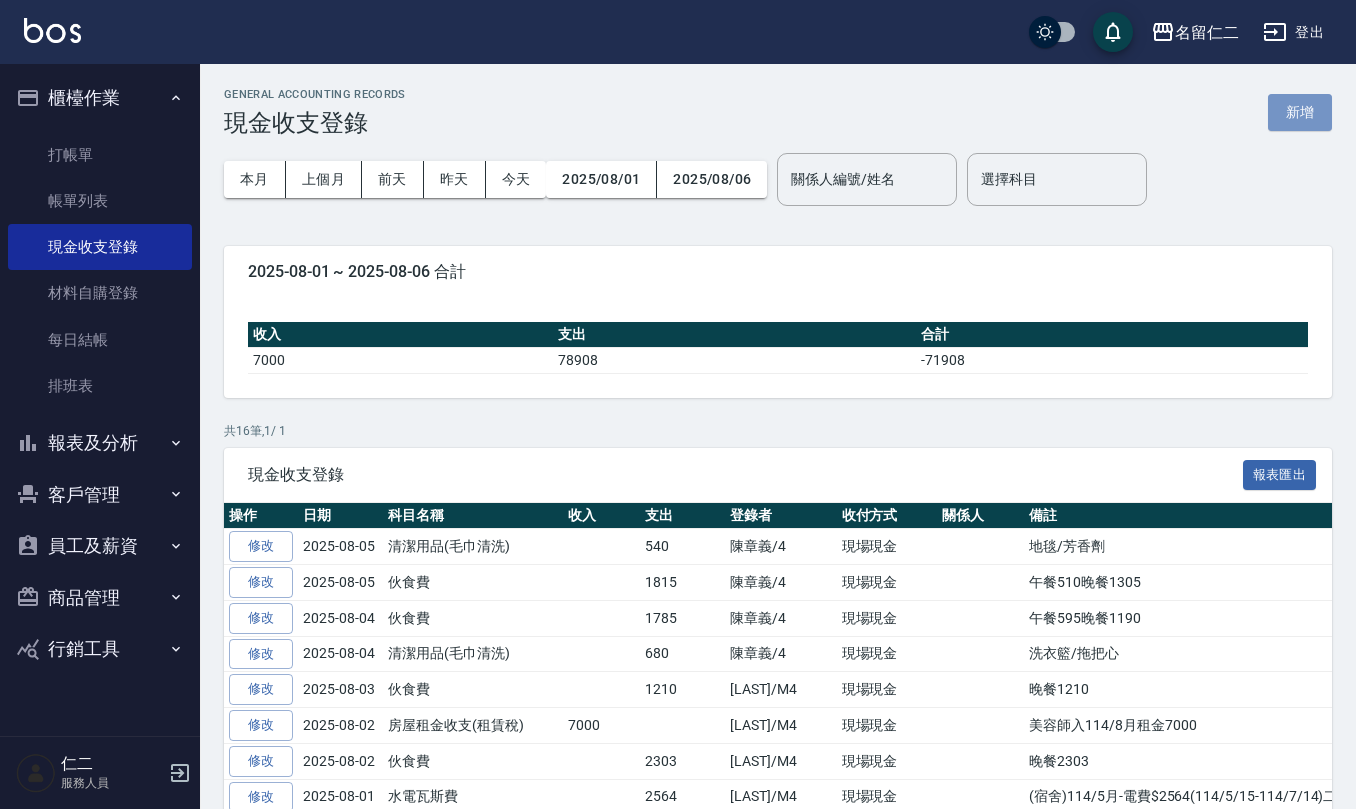 drag, startPoint x: 1288, startPoint y: 122, endPoint x: 1044, endPoint y: 289, distance: 295.6772 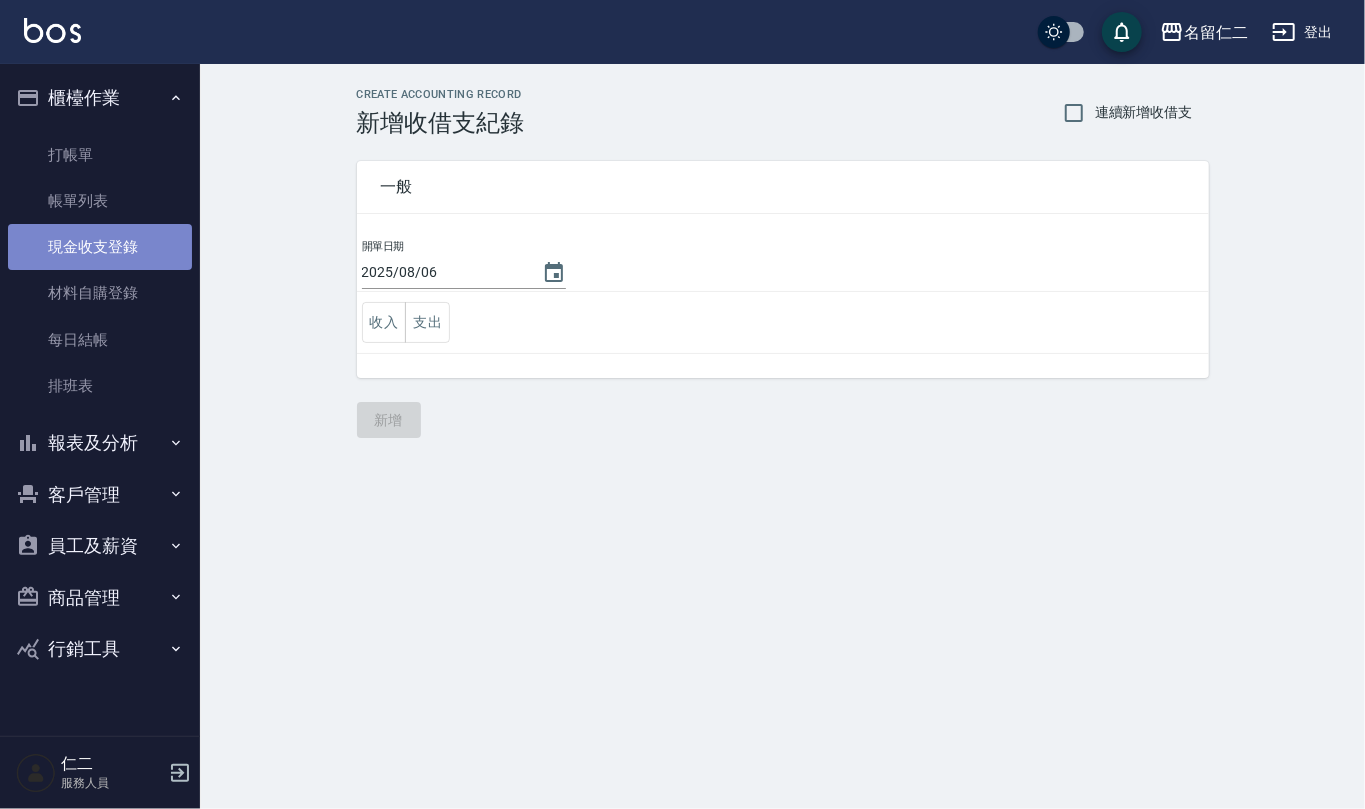 click on "現金收支登錄" at bounding box center (100, 247) 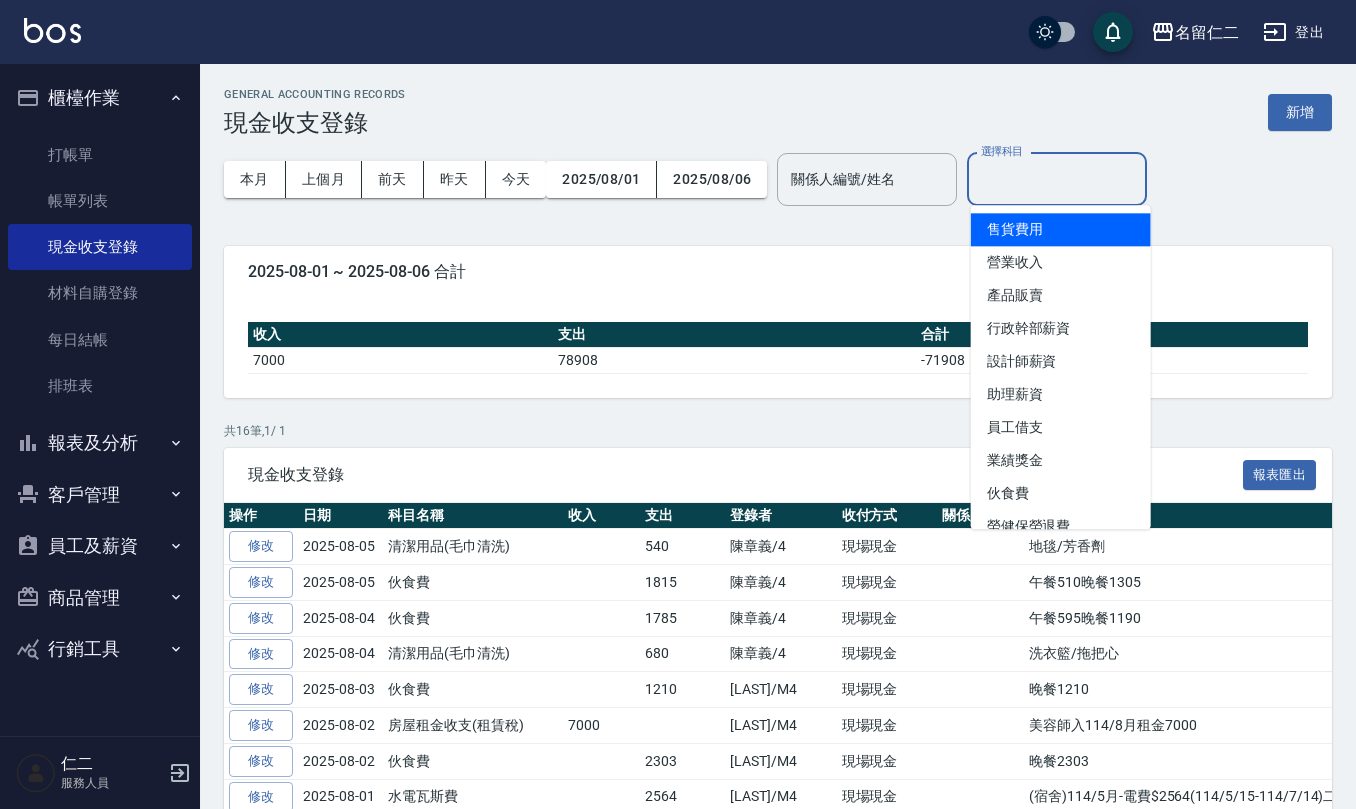 click on "選擇科目" at bounding box center [1057, 179] 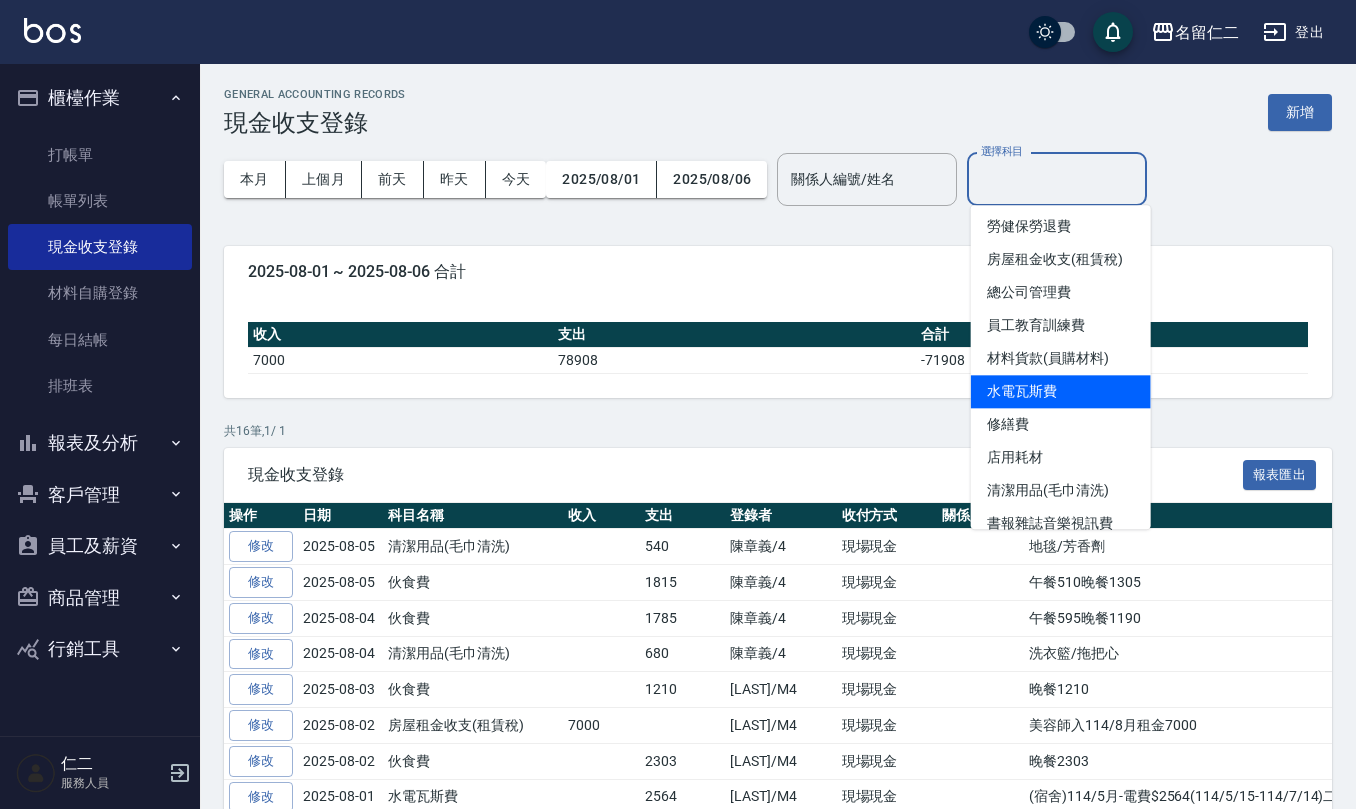 scroll, scrollTop: 166, scrollLeft: 0, axis: vertical 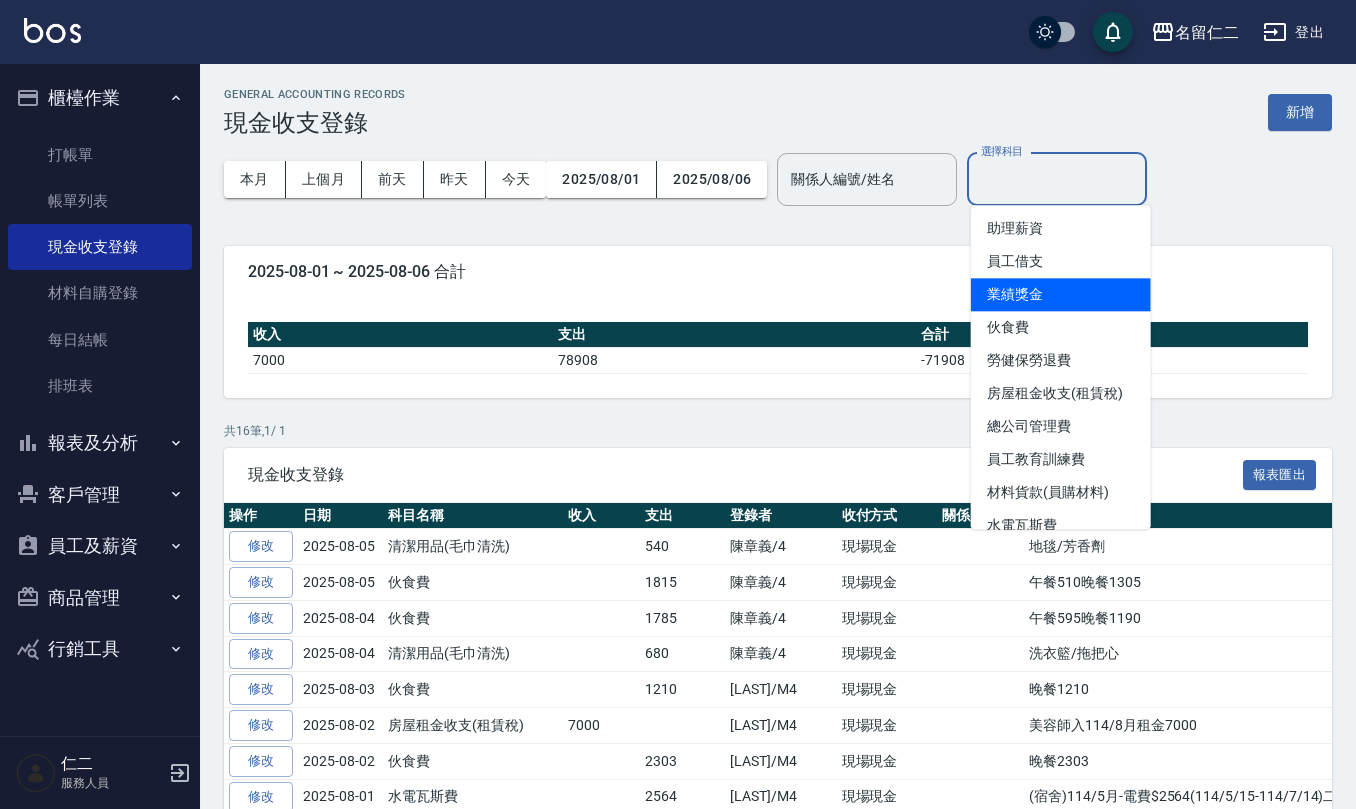 click on "業績獎金" at bounding box center [1061, 294] 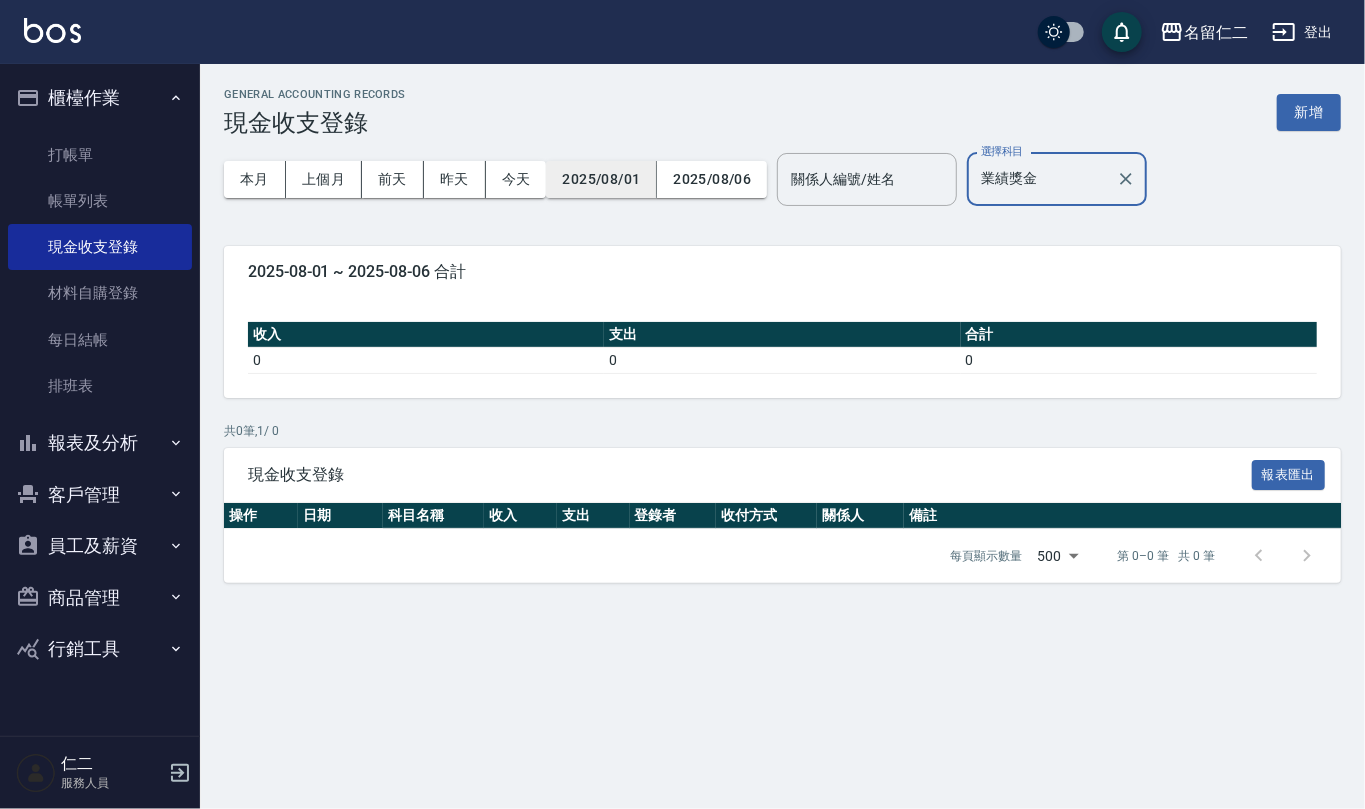 click on "2025/08/01" at bounding box center [601, 179] 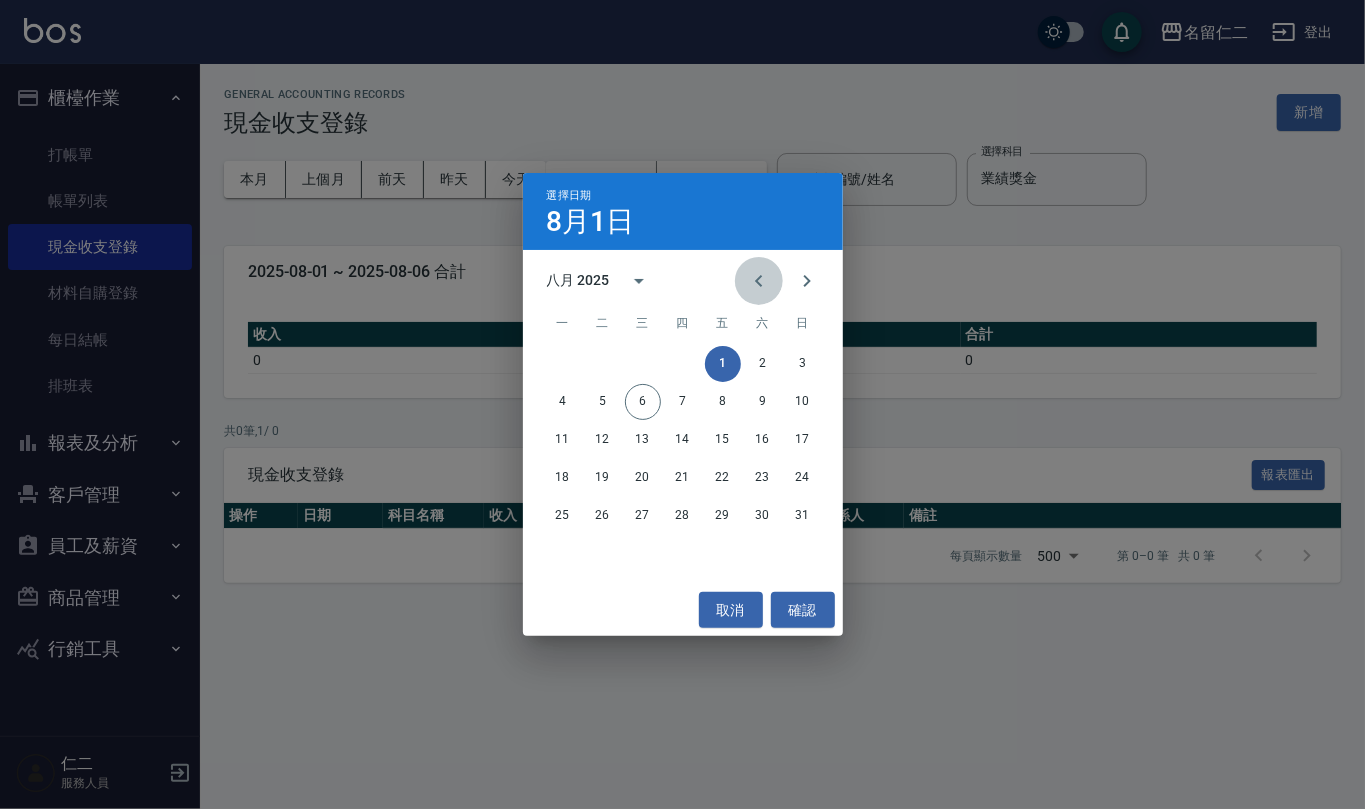 click at bounding box center [759, 281] 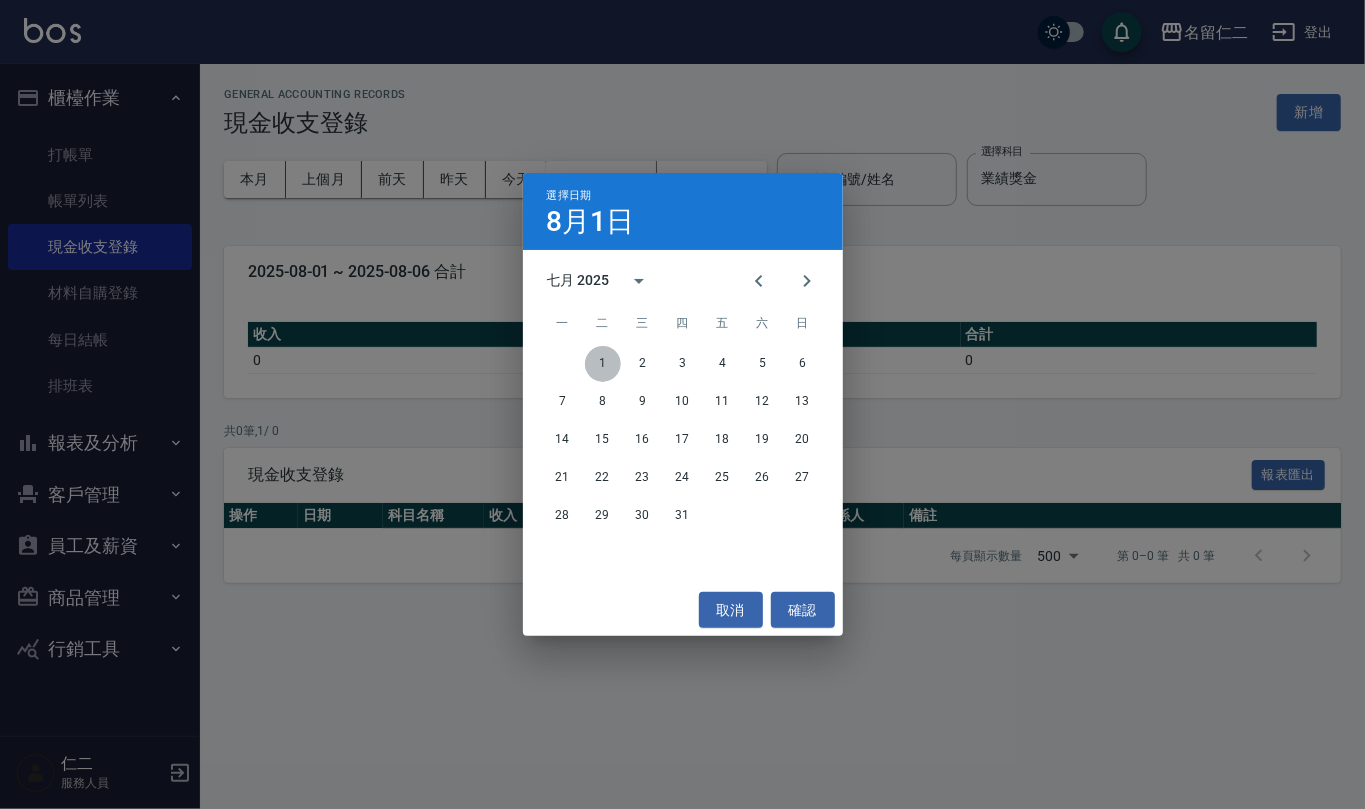click on "1" at bounding box center (603, 364) 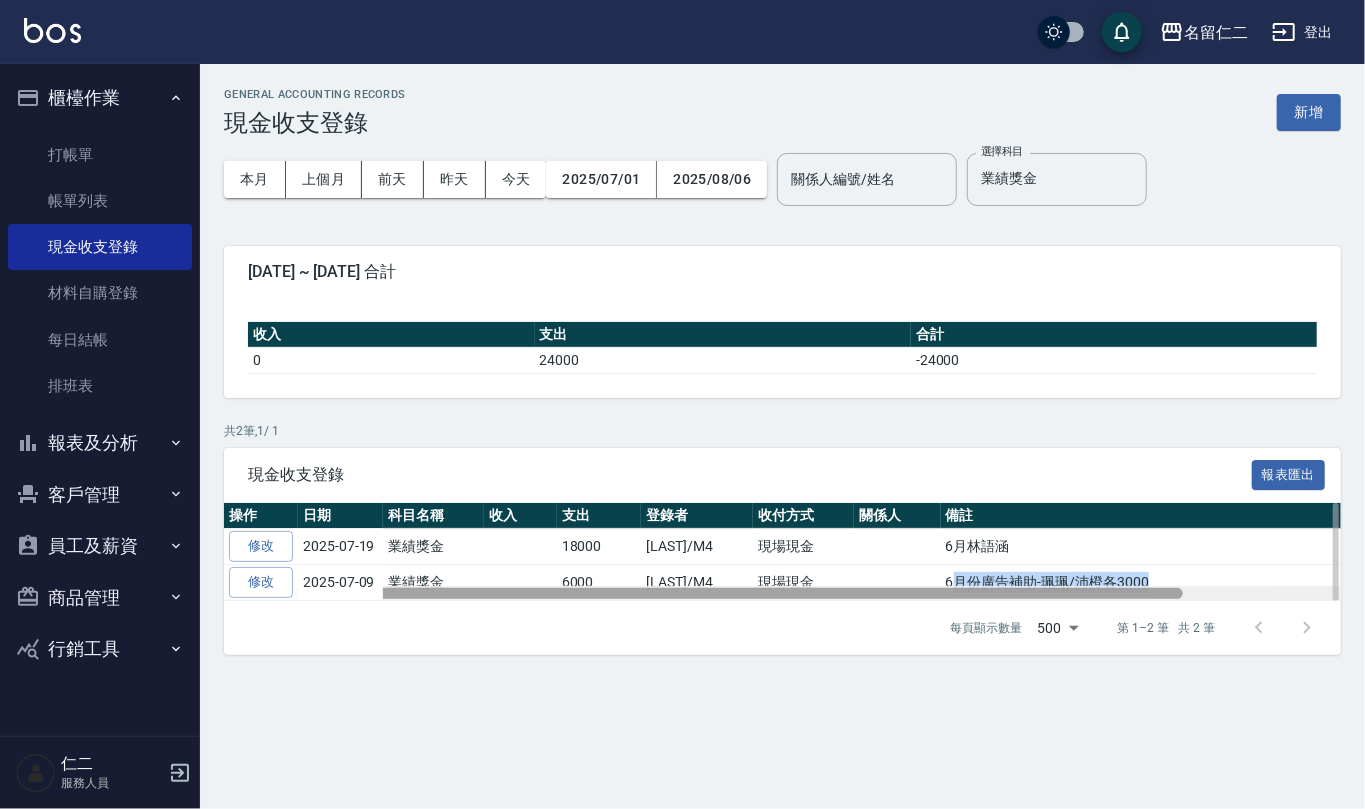 drag, startPoint x: 950, startPoint y: 581, endPoint x: 1045, endPoint y: 596, distance: 96.17692 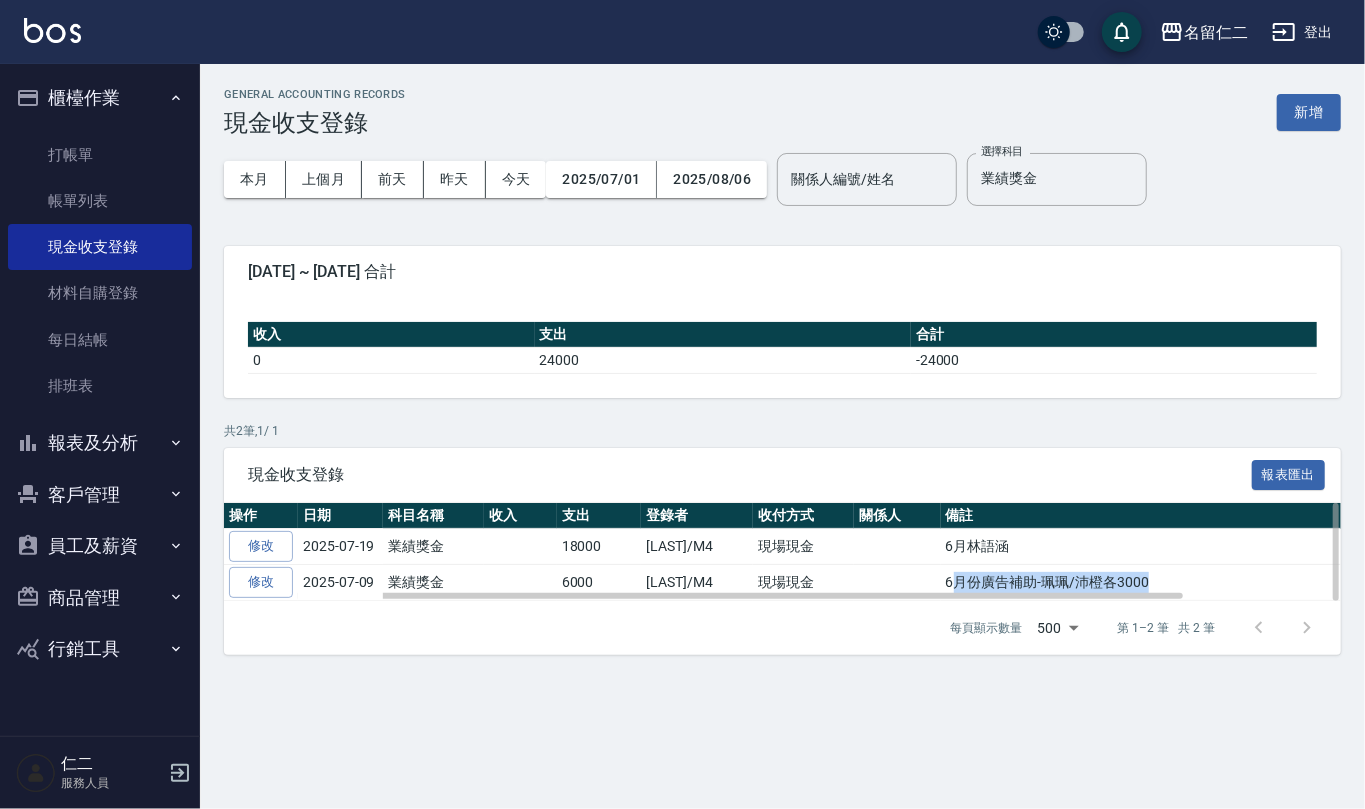 click on "6月份廣告補助-珮珮/沛橙各3000" at bounding box center (1232, 583) 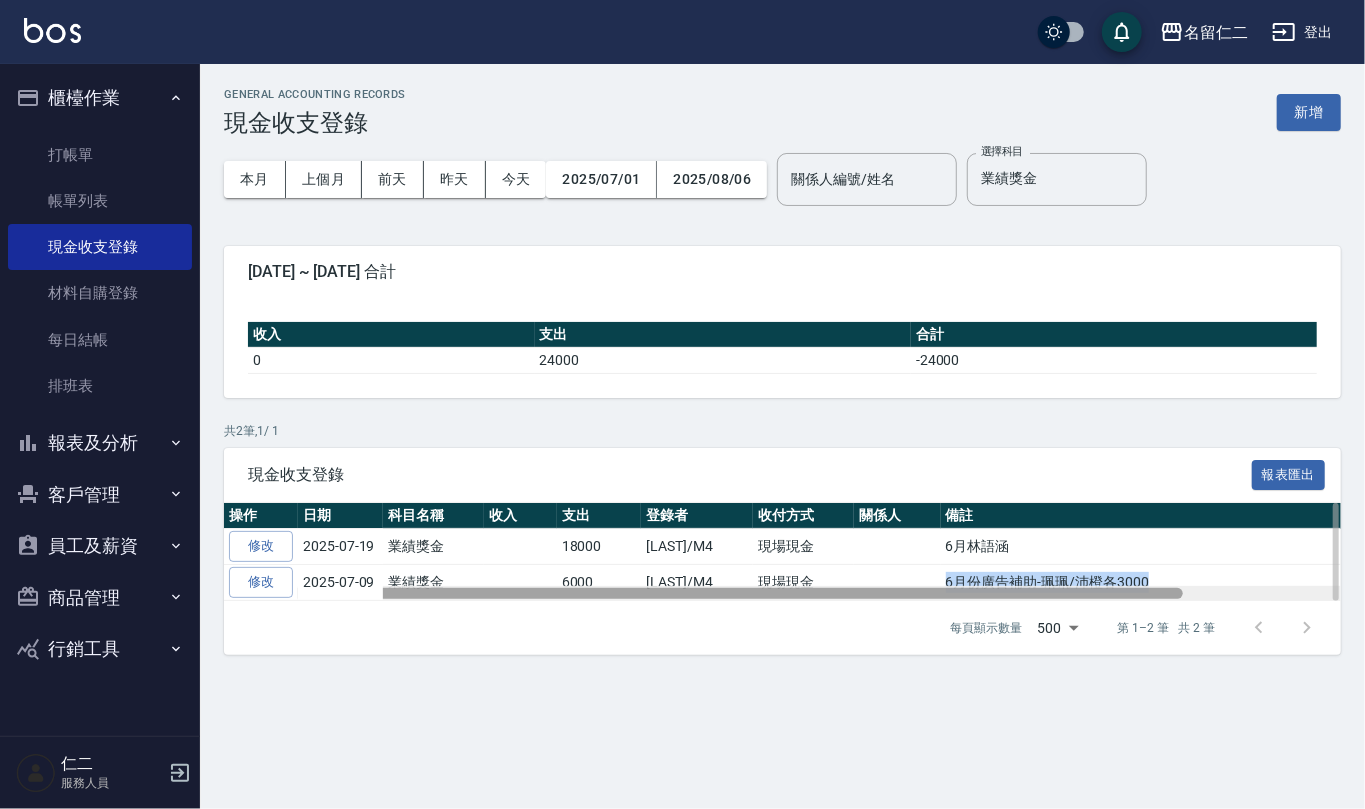drag, startPoint x: 945, startPoint y: 581, endPoint x: 1124, endPoint y: 593, distance: 179.40178 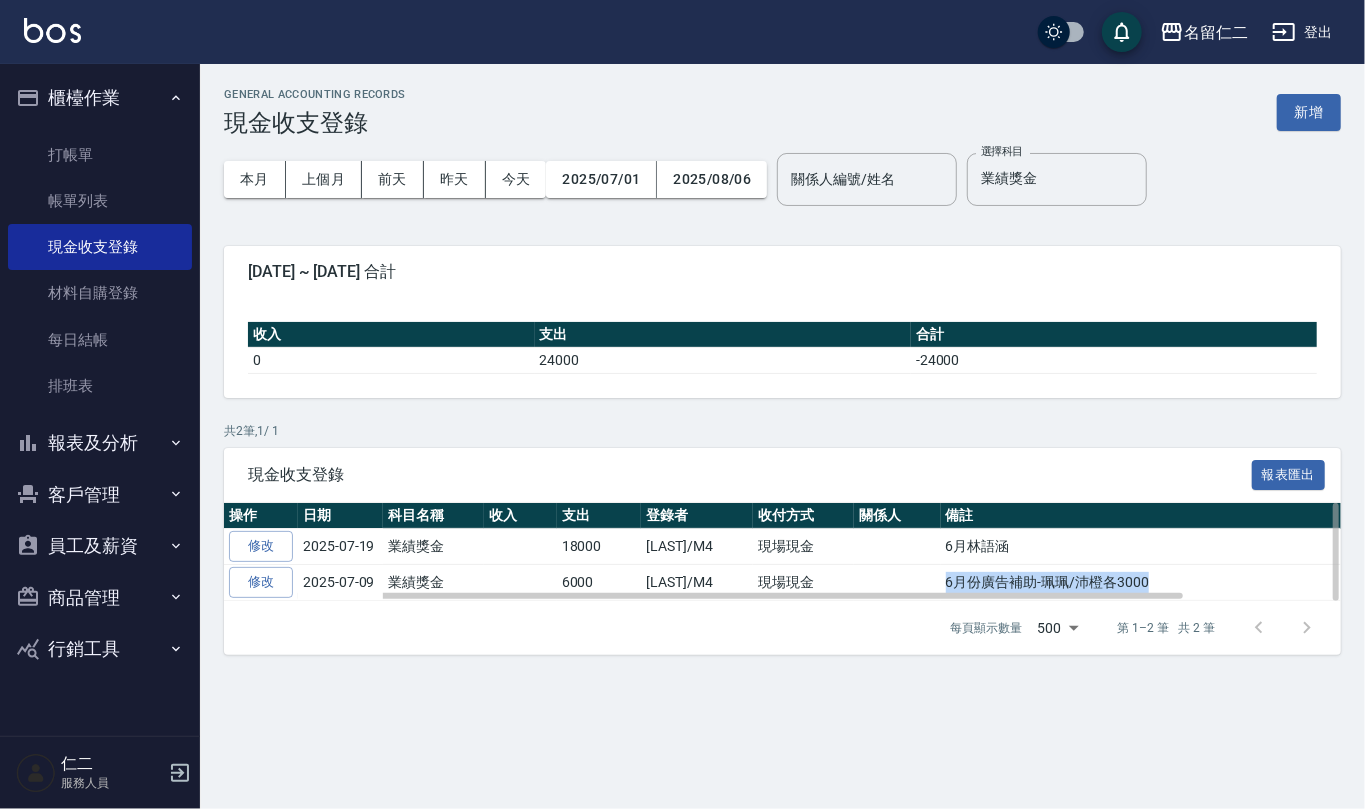 copy on "6月份廣告補助-珮珮/沛橙各3000" 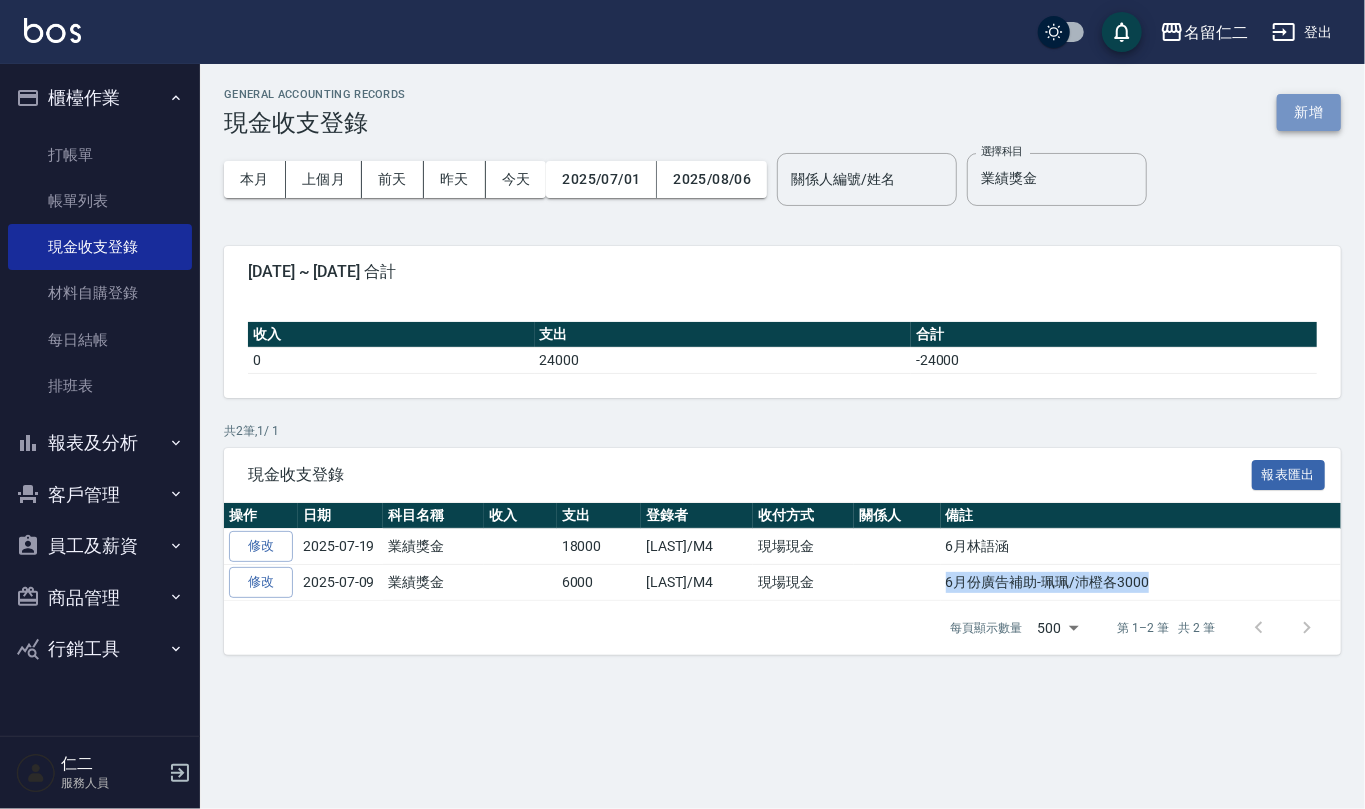 click on "新增" at bounding box center (1309, 112) 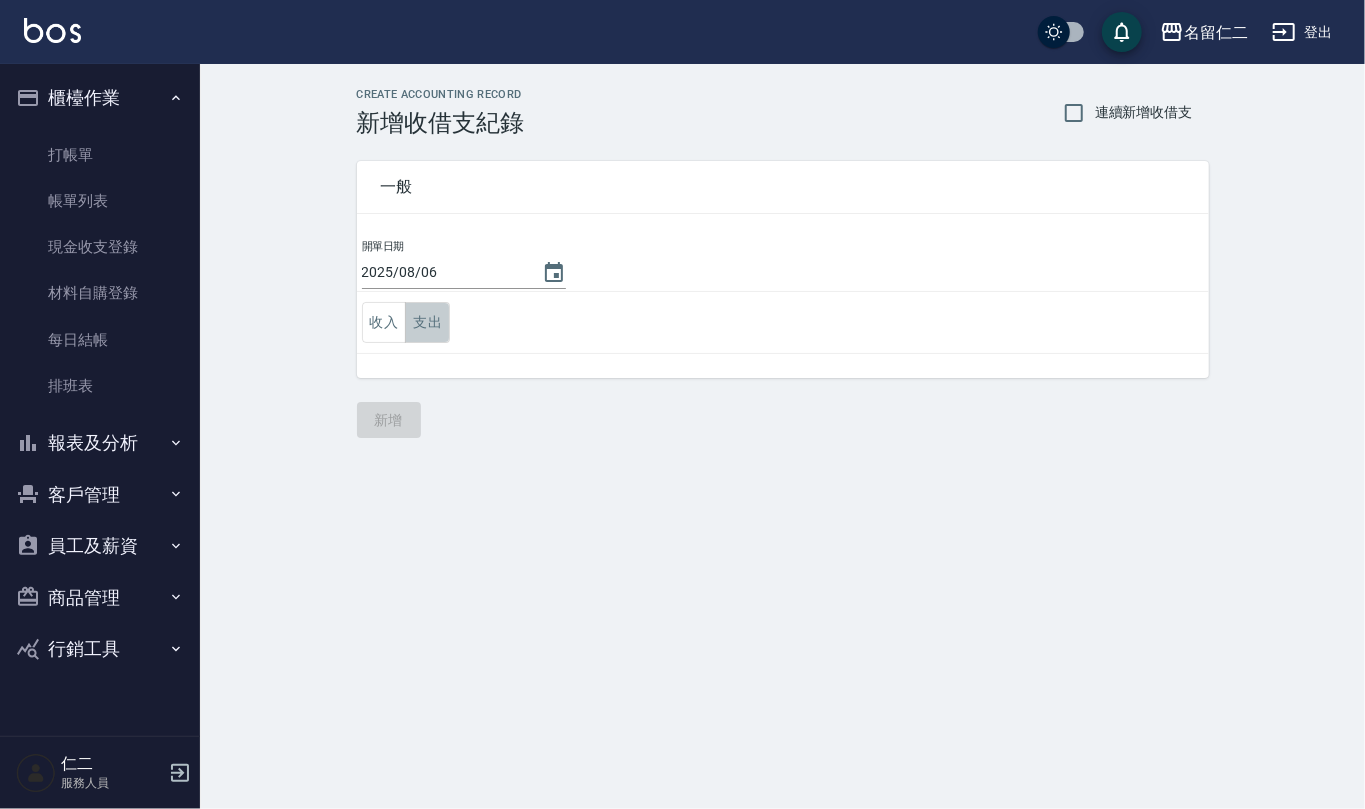 click on "支出" at bounding box center [427, 322] 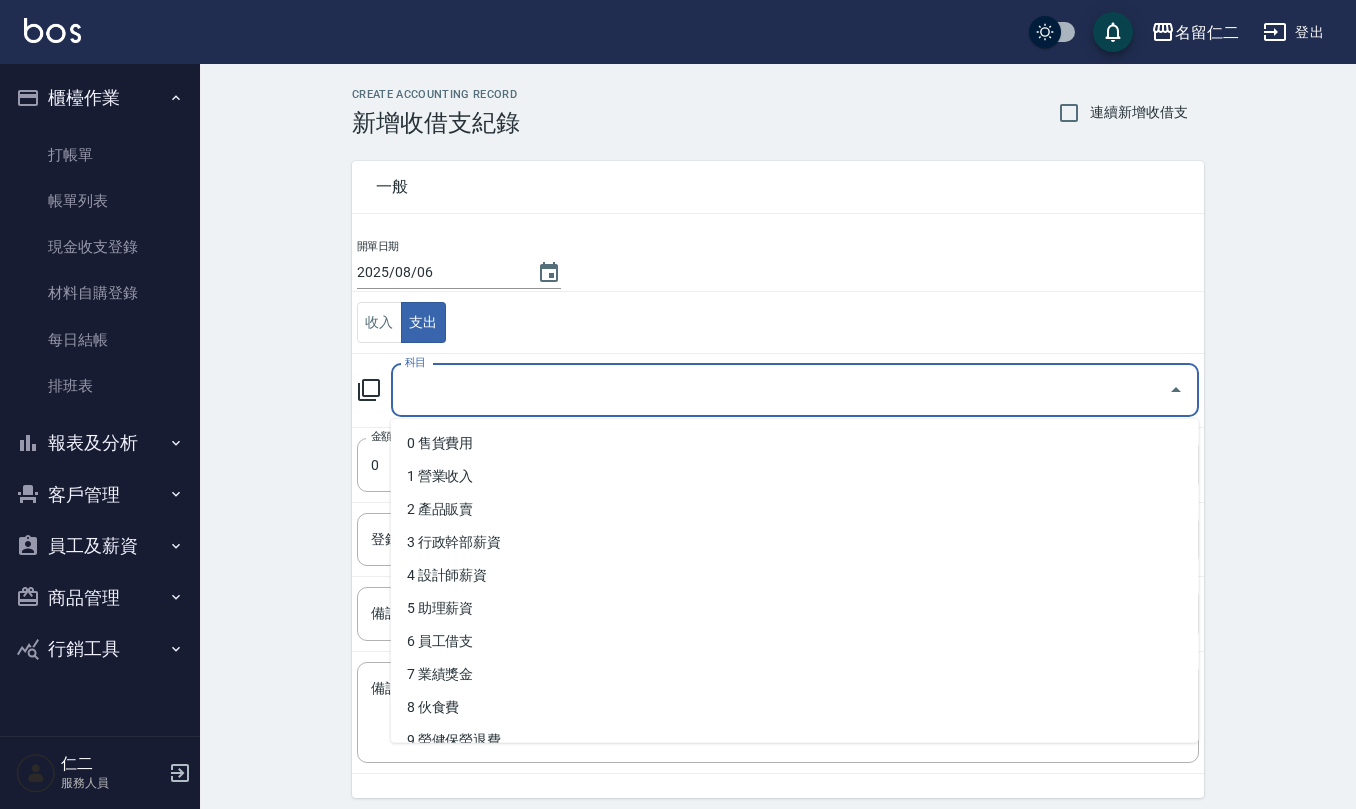 click on "科目" at bounding box center [780, 390] 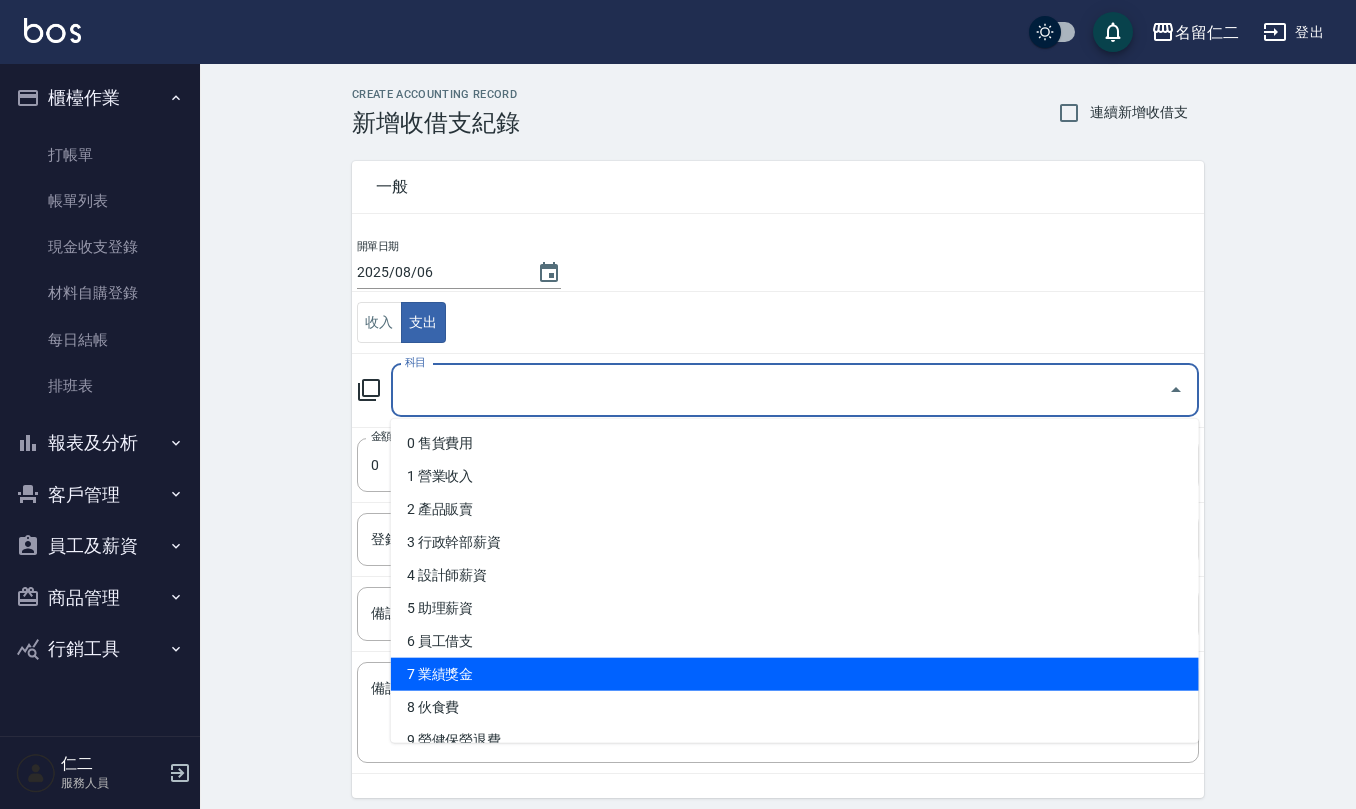 click on "7 業績獎金" at bounding box center [795, 674] 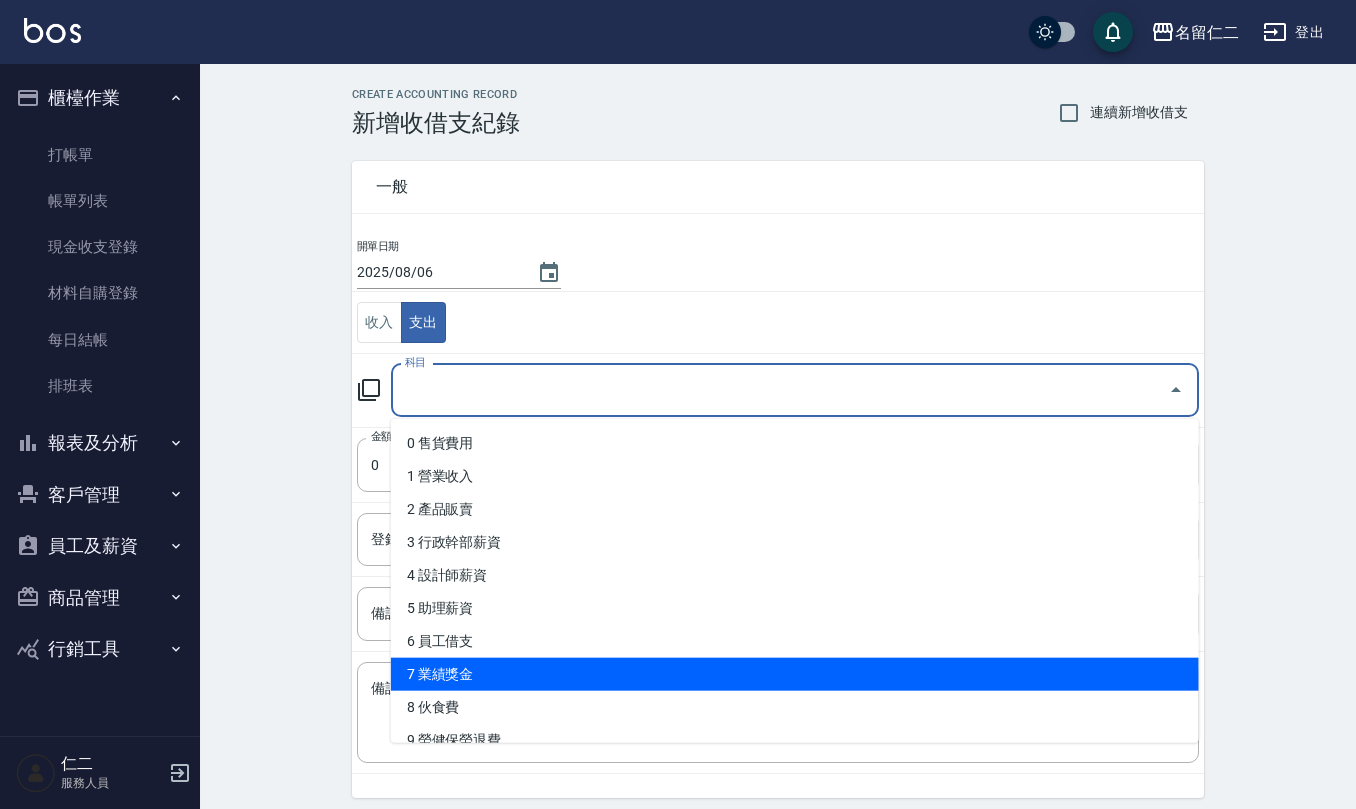 type on "7 業績獎金" 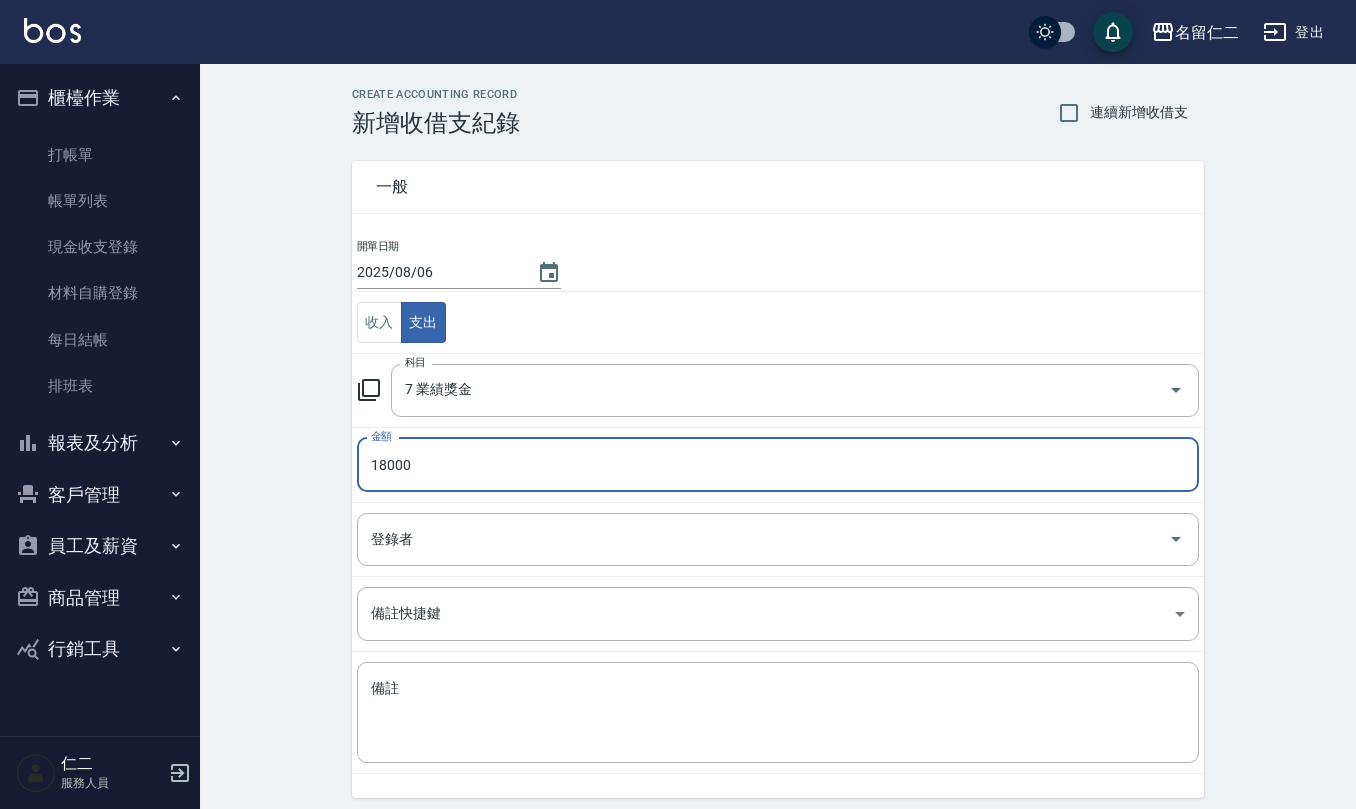 drag, startPoint x: 550, startPoint y: 486, endPoint x: 553, endPoint y: 502, distance: 16.27882 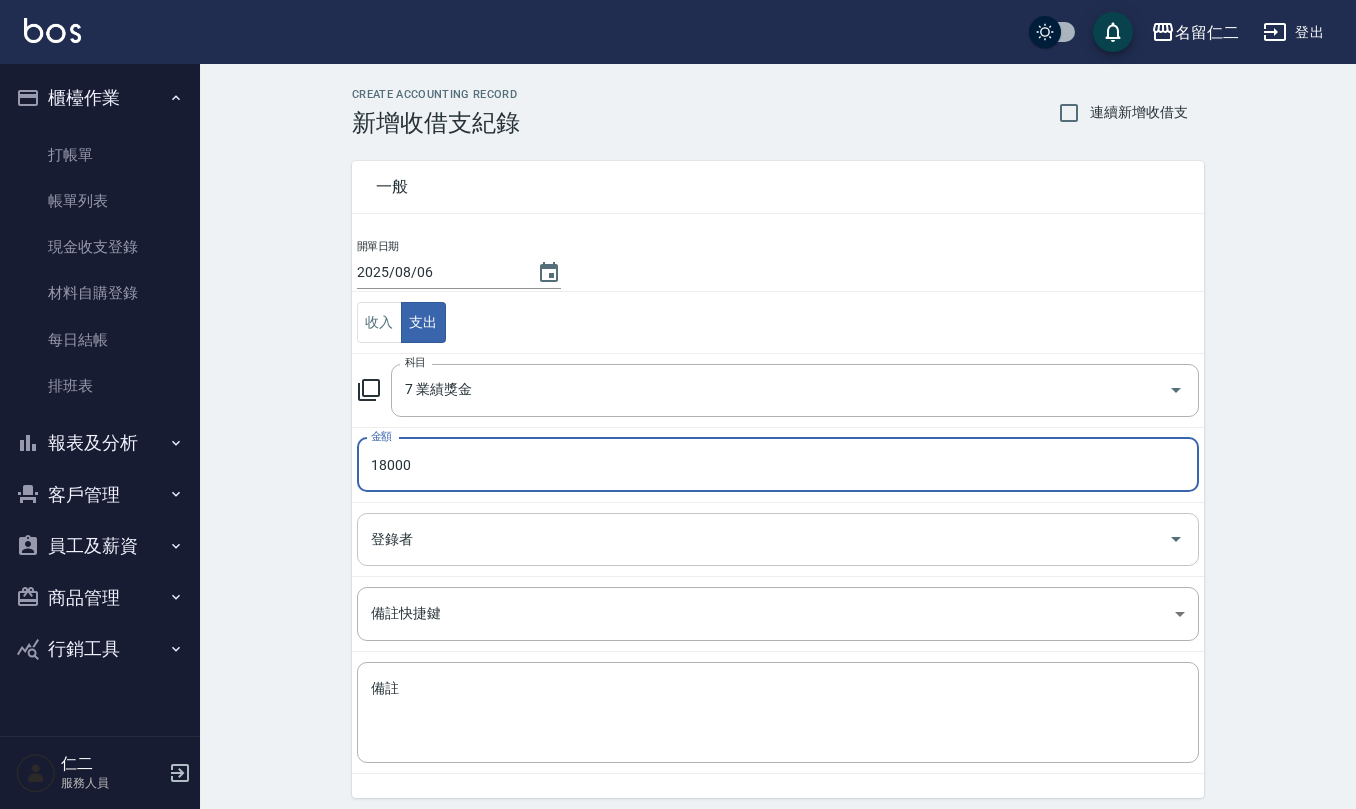 type on "18000" 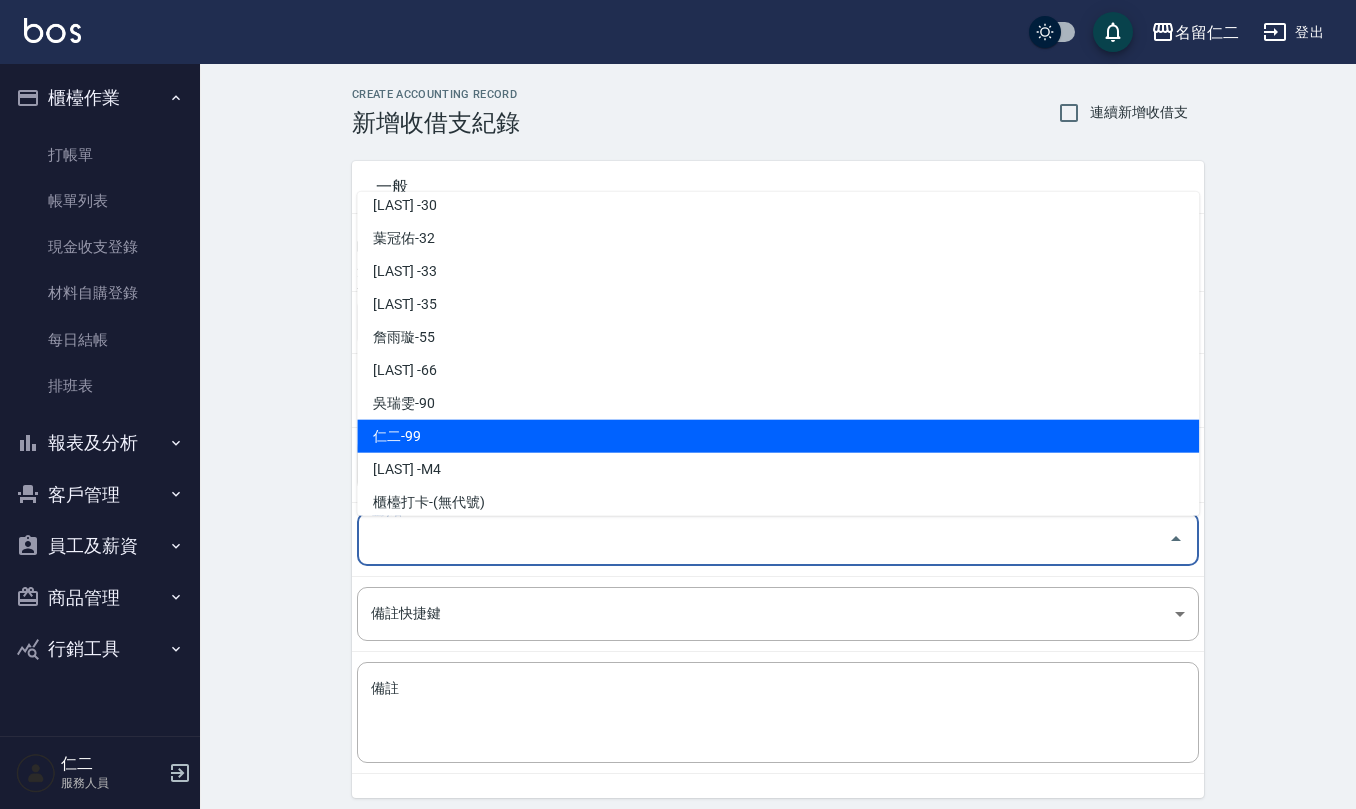 scroll, scrollTop: 846, scrollLeft: 0, axis: vertical 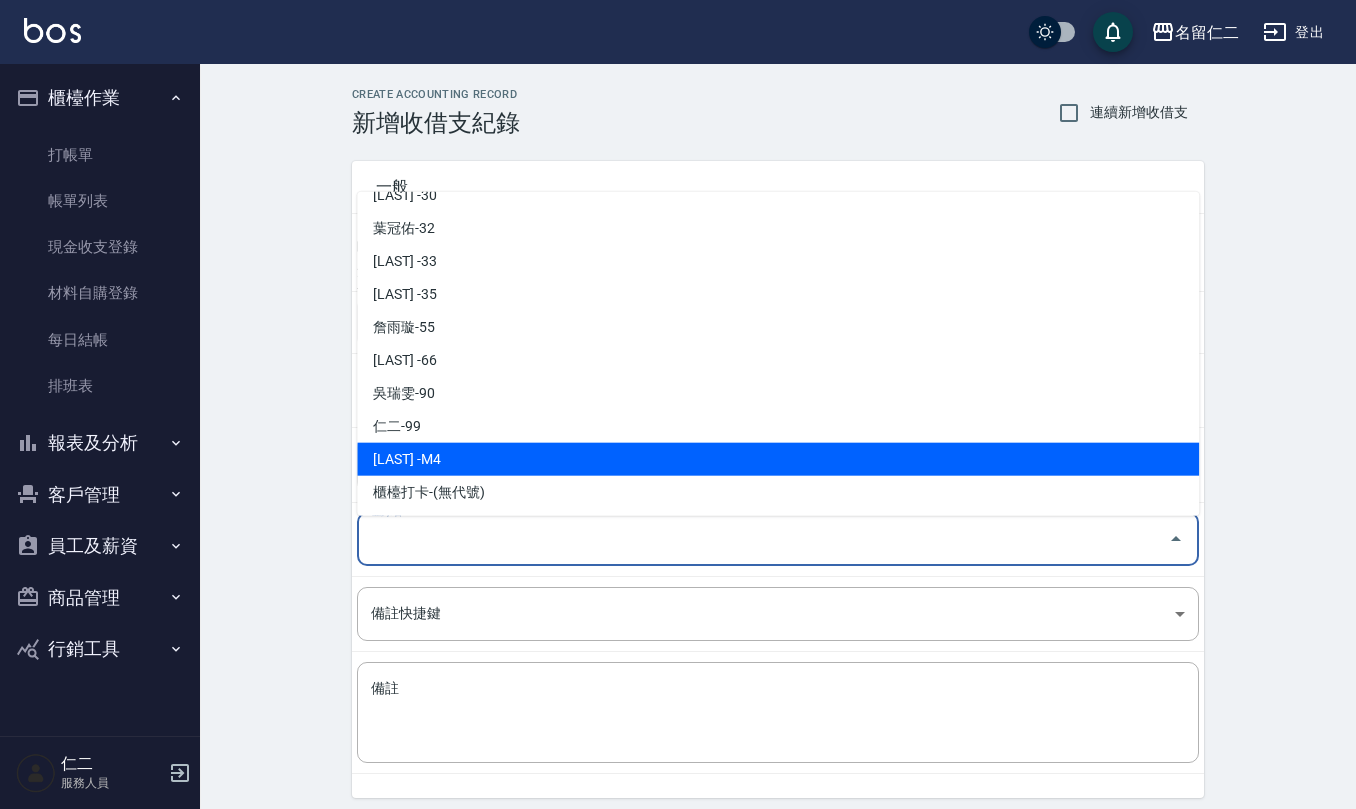 click on "[LAST] -M4" at bounding box center [778, 459] 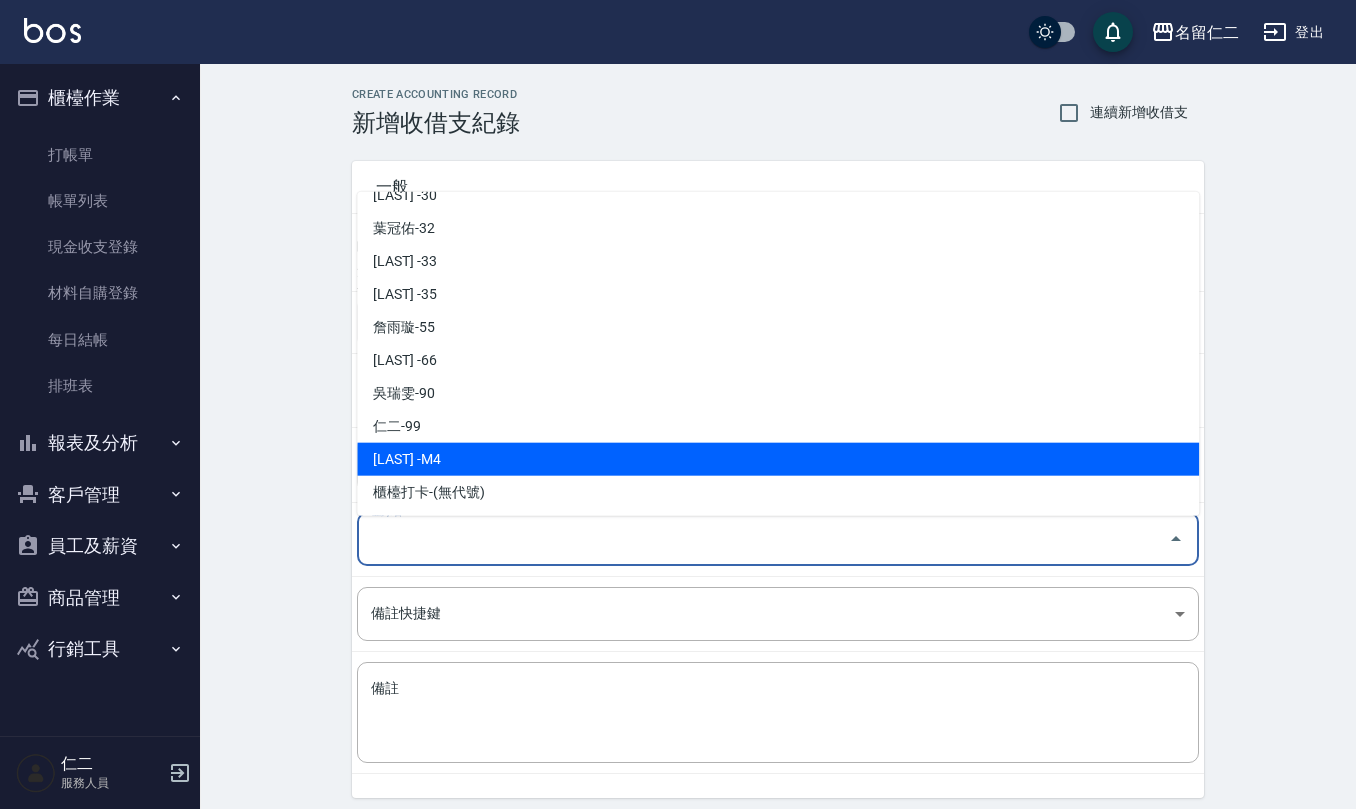type on "[LAST] -M4" 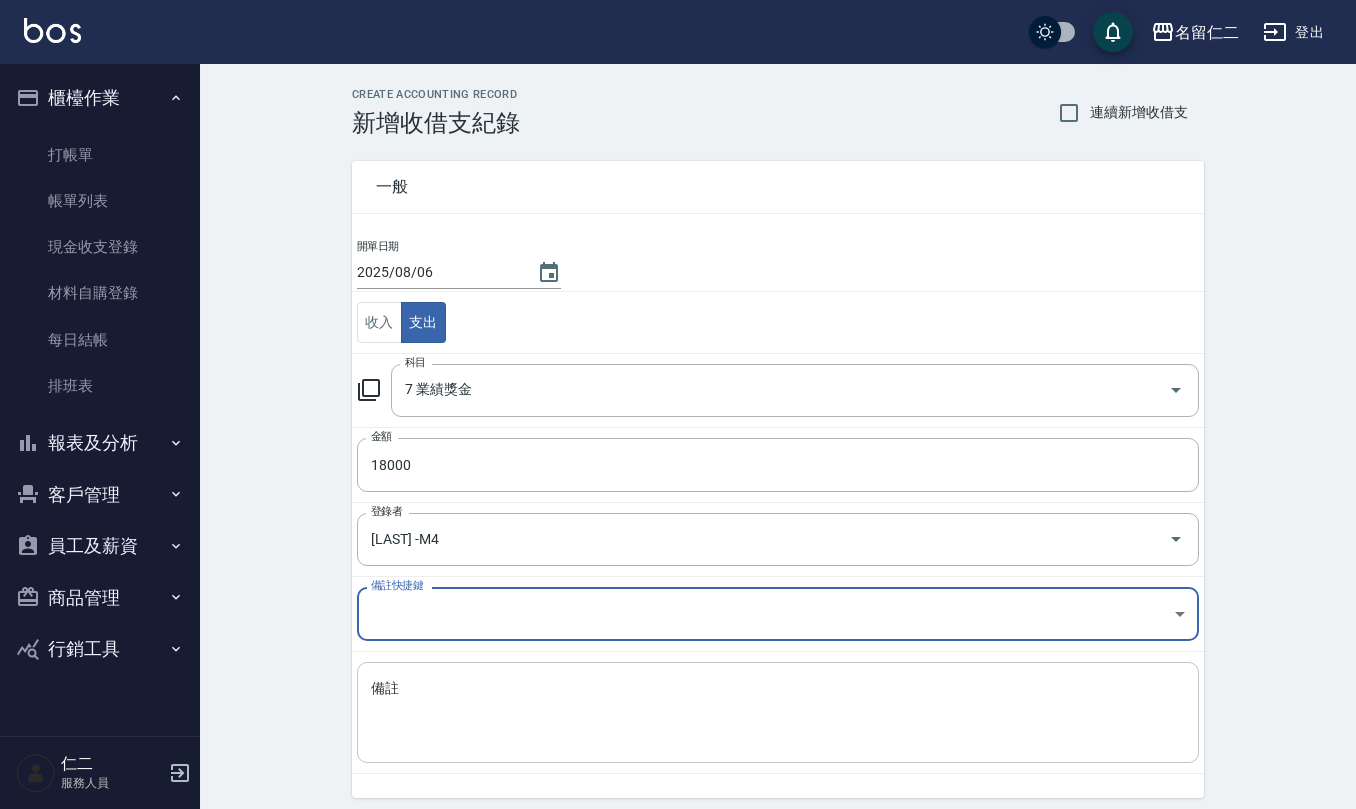 click on "備註" at bounding box center [778, 713] 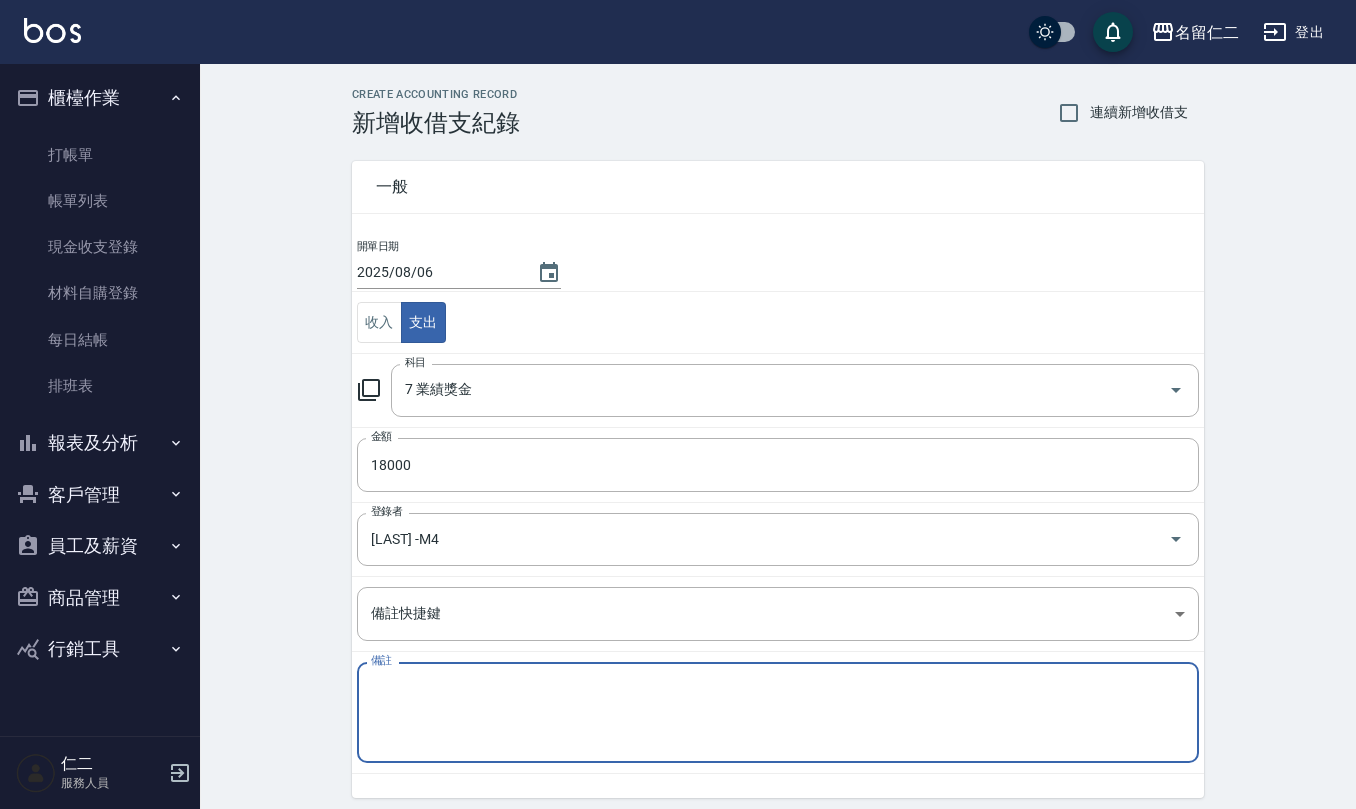 paste on "6月份廣告補助-珮珮/沛橙各3000" 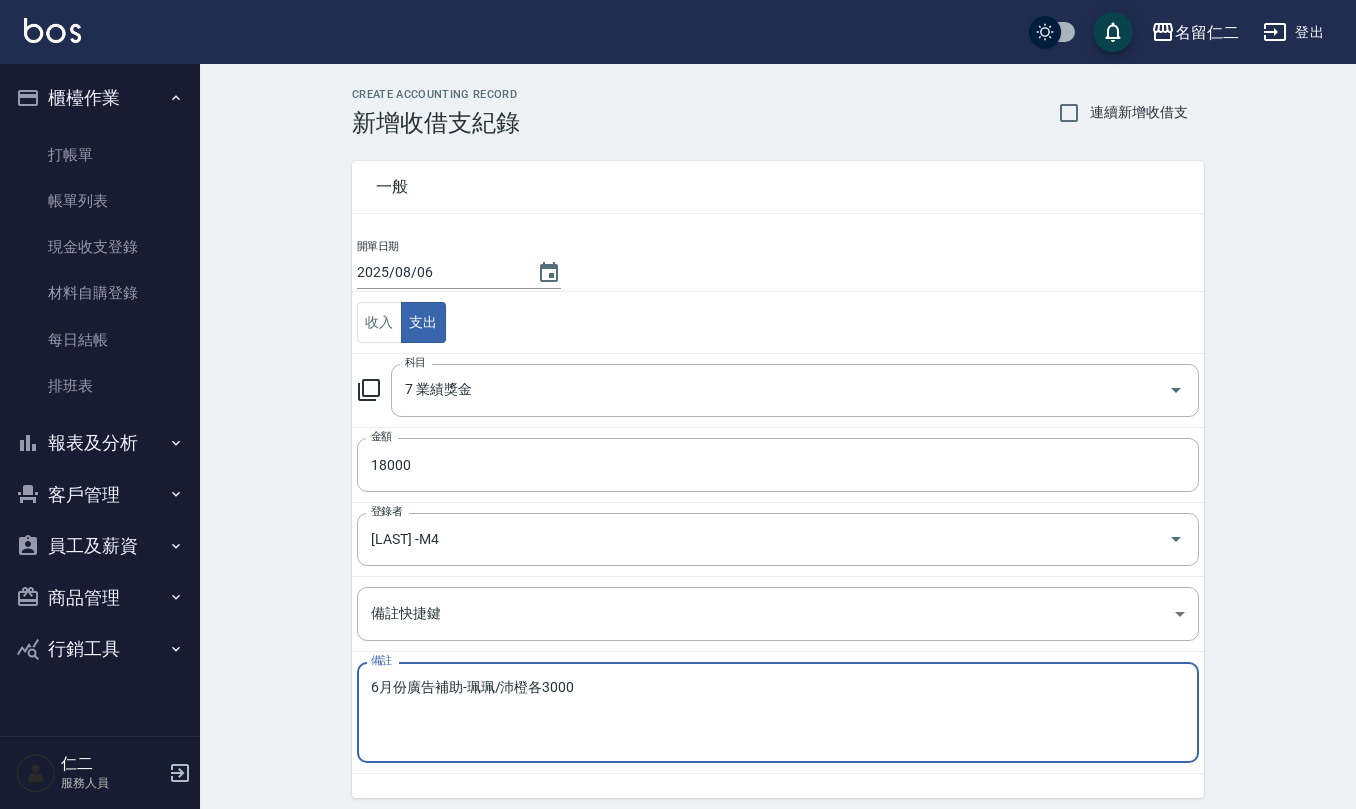 drag, startPoint x: 382, startPoint y: 692, endPoint x: 554, endPoint y: 644, distance: 178.57211 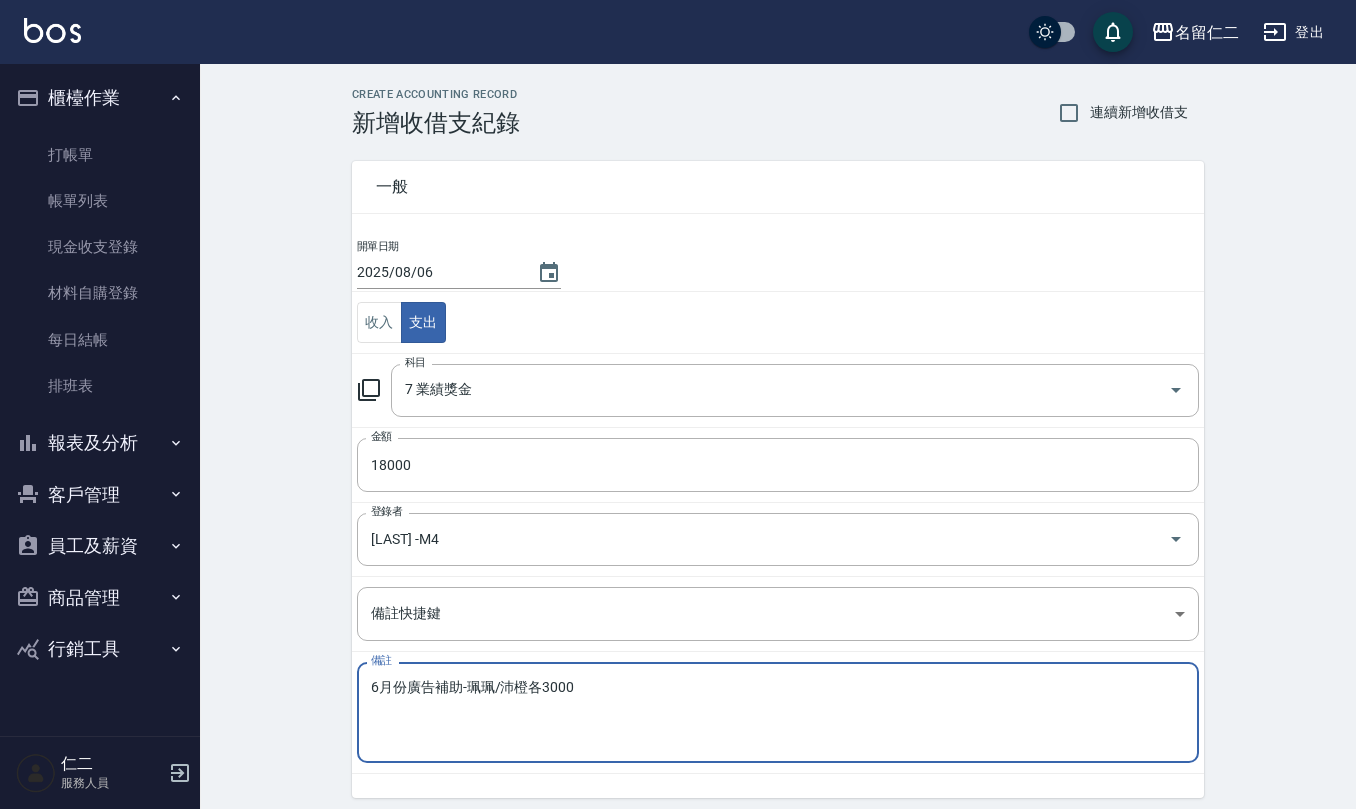 click on "6月份廣告補助-珮珮/沛橙各3000" at bounding box center [778, 713] 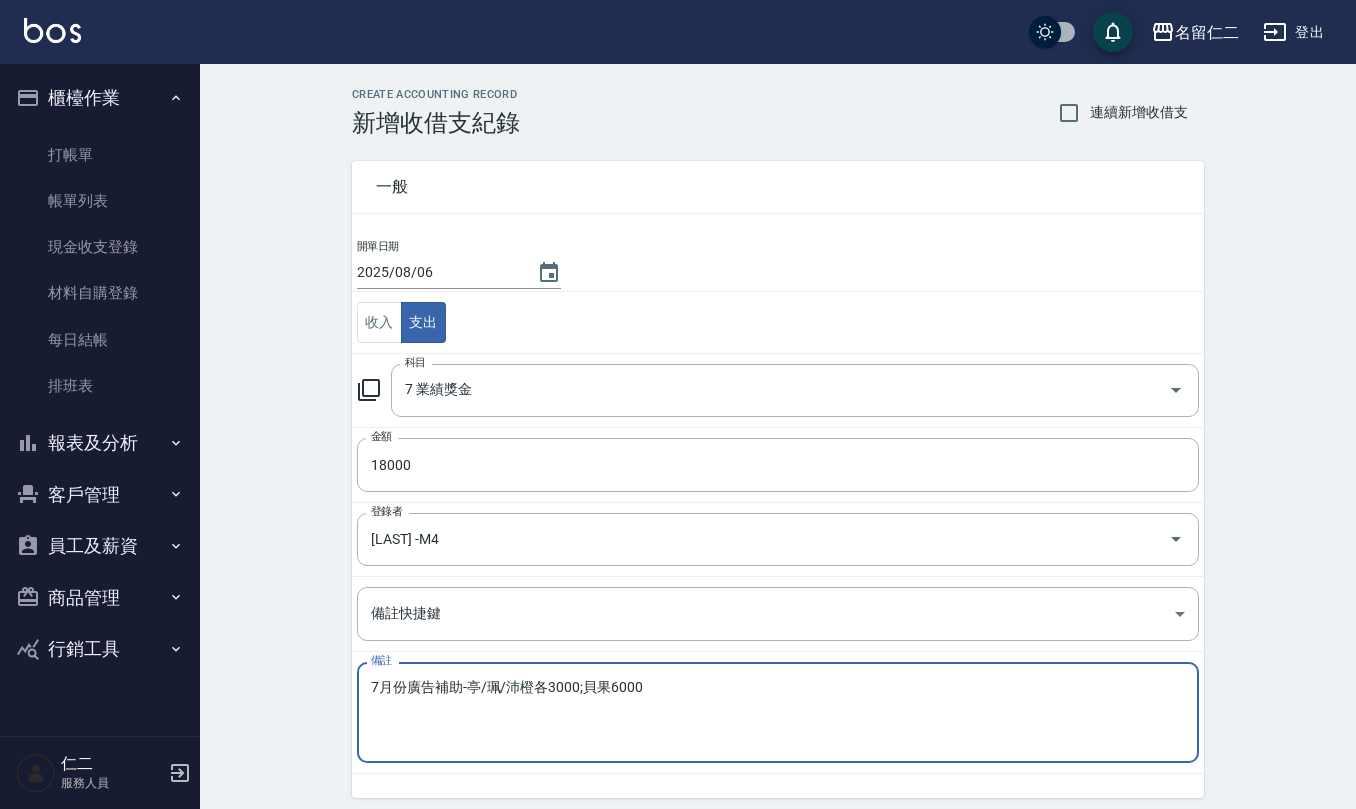 click on "7月份廣告補助-亭/珮/沛橙各3000;貝果6000" at bounding box center (778, 713) 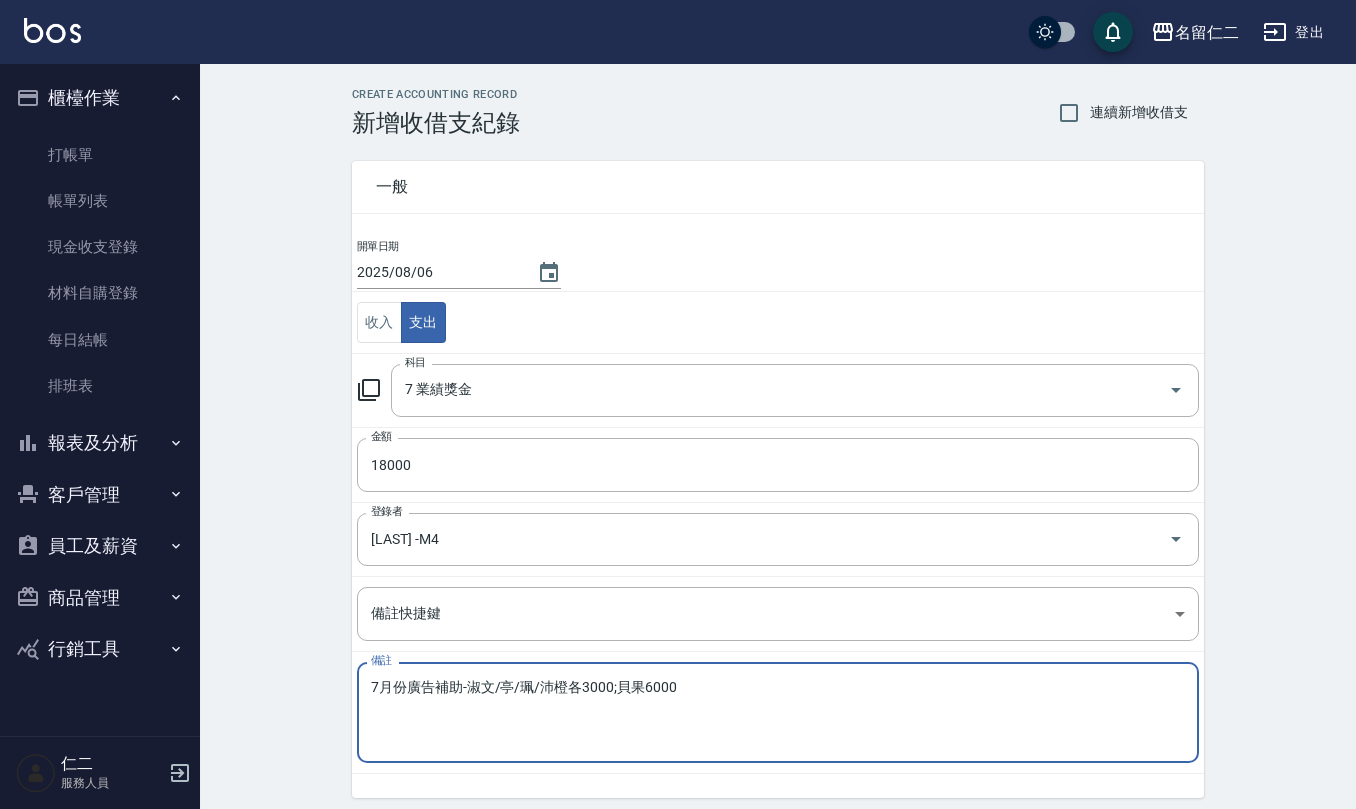 click on "7月份廣告補助-淑文/亭/珮/沛橙各3000;貝果6000" at bounding box center [778, 713] 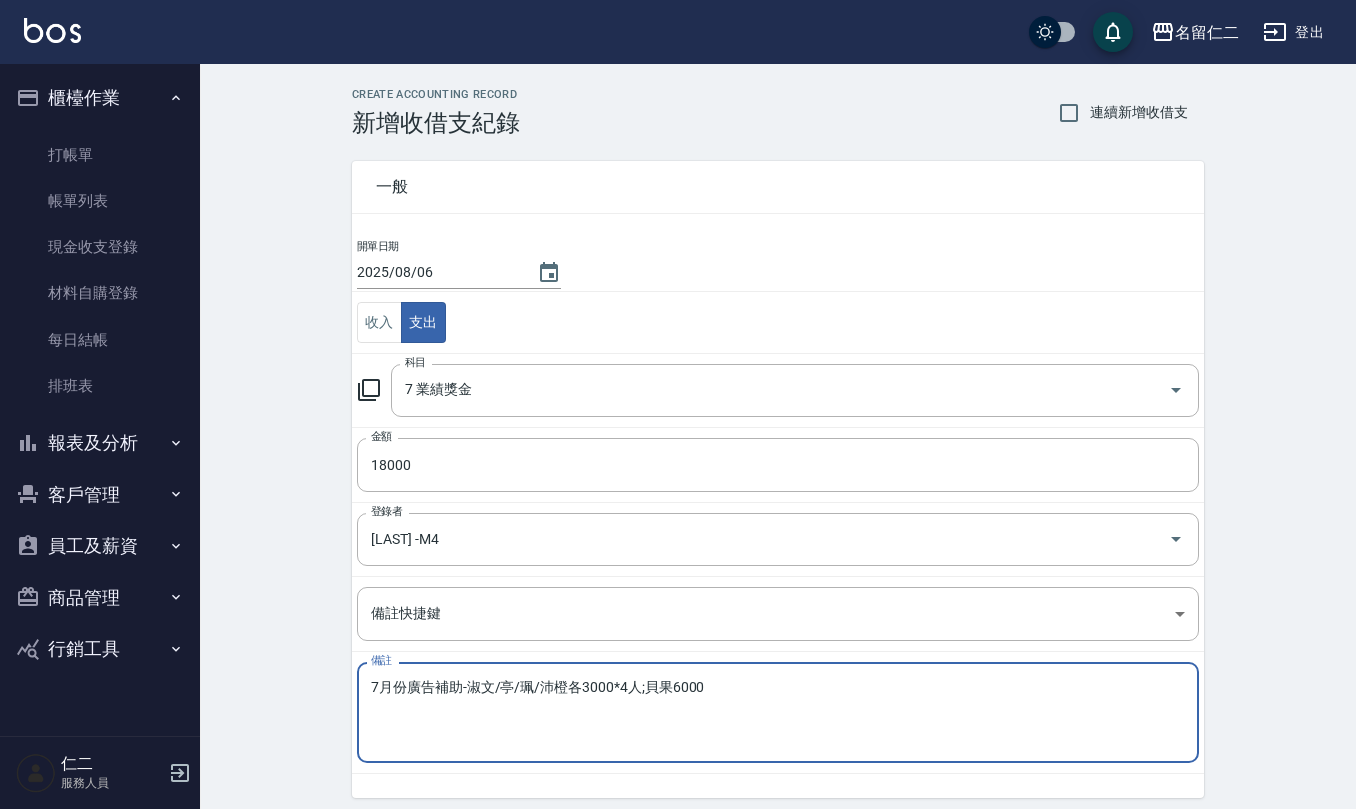 type on "7月份廣告補助-淑文/亭/珮/沛橙各3000*4人;貝果6000" 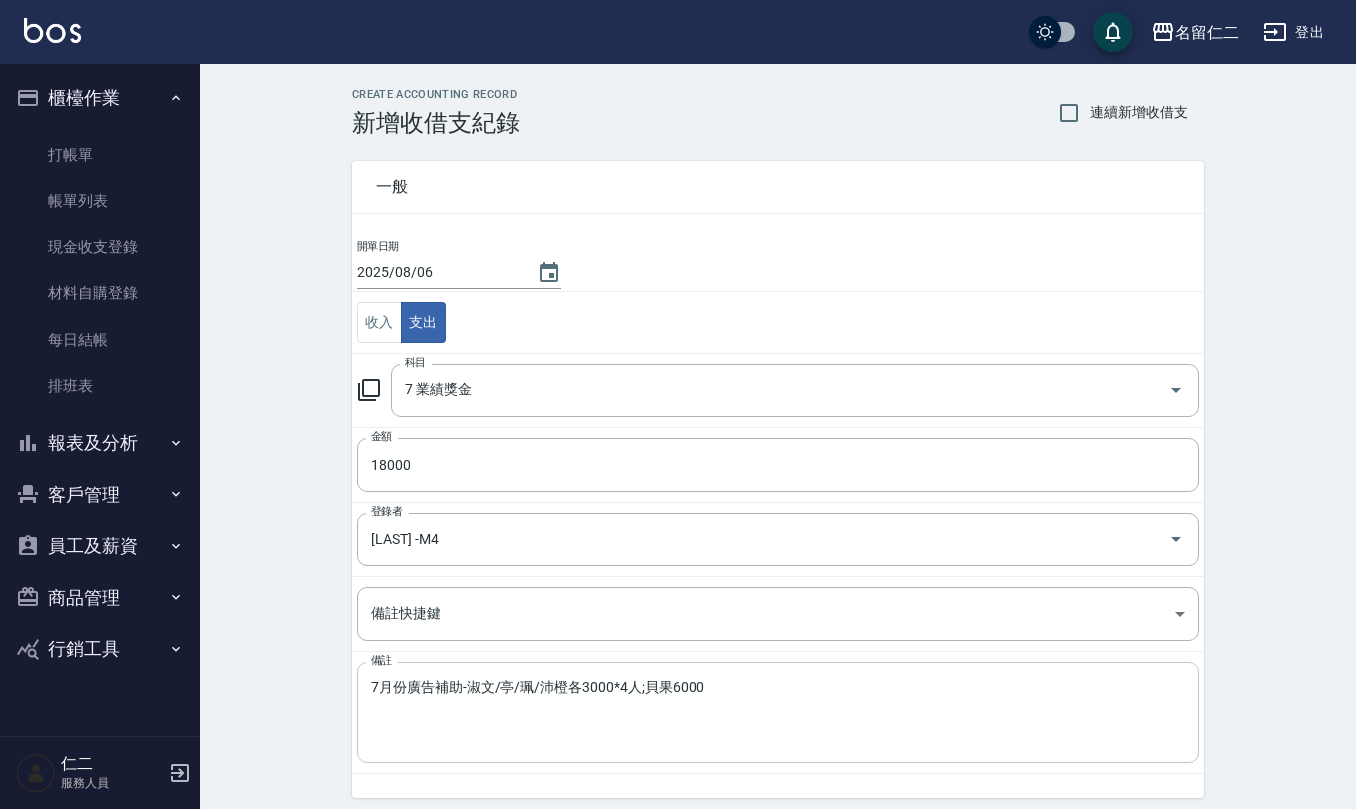 click on "7月份廣告補助-淑文/亭/珮/沛橙各3000*4人;貝果6000
x 備註" at bounding box center [778, 712] 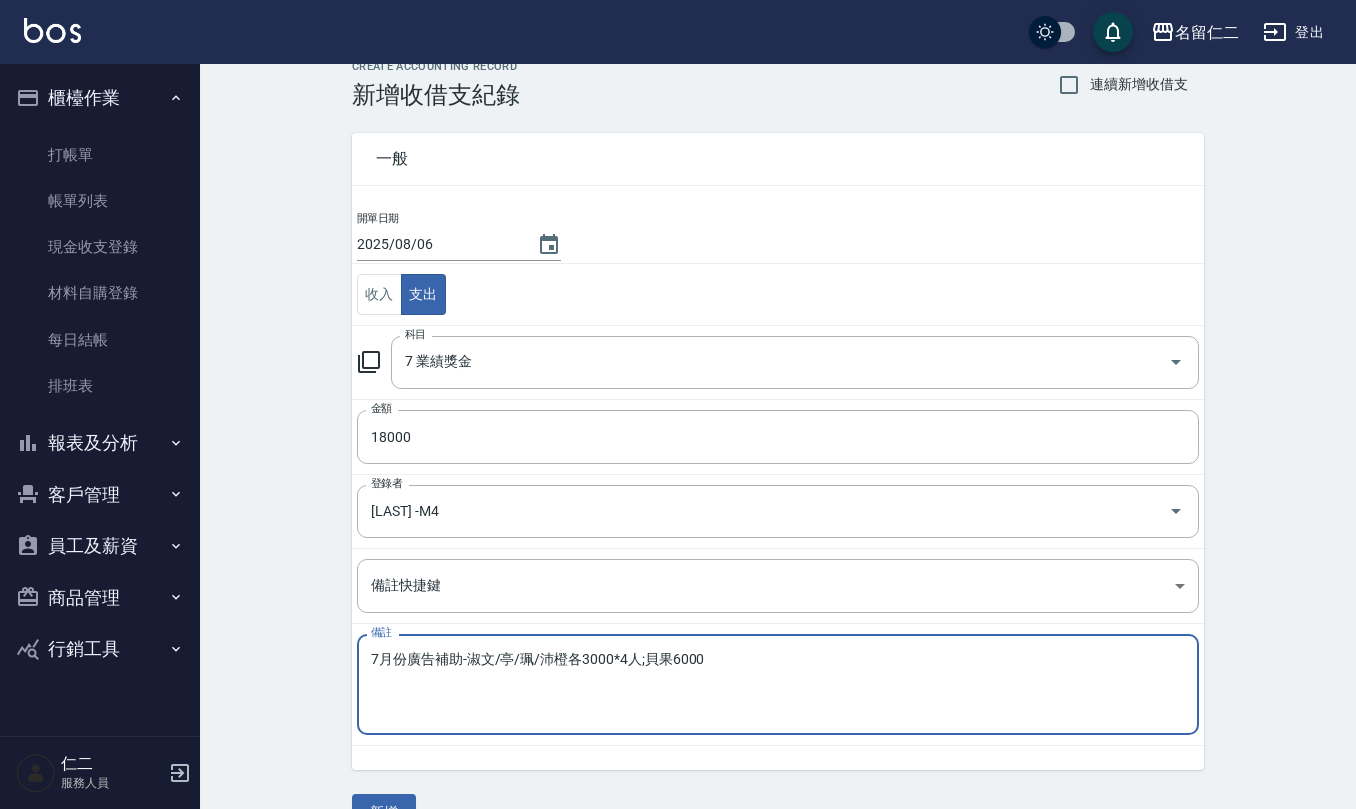 scroll, scrollTop: 76, scrollLeft: 0, axis: vertical 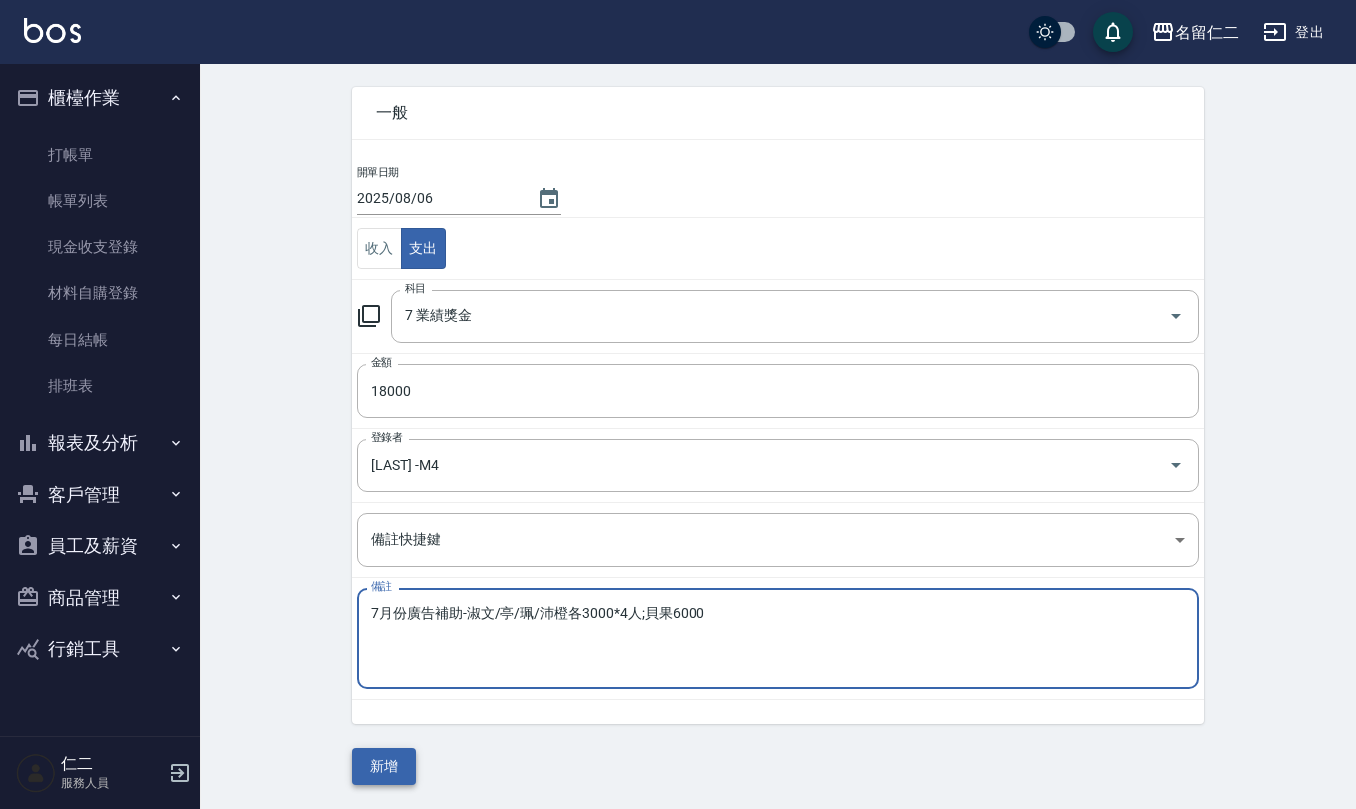 click on "新增" at bounding box center (384, 766) 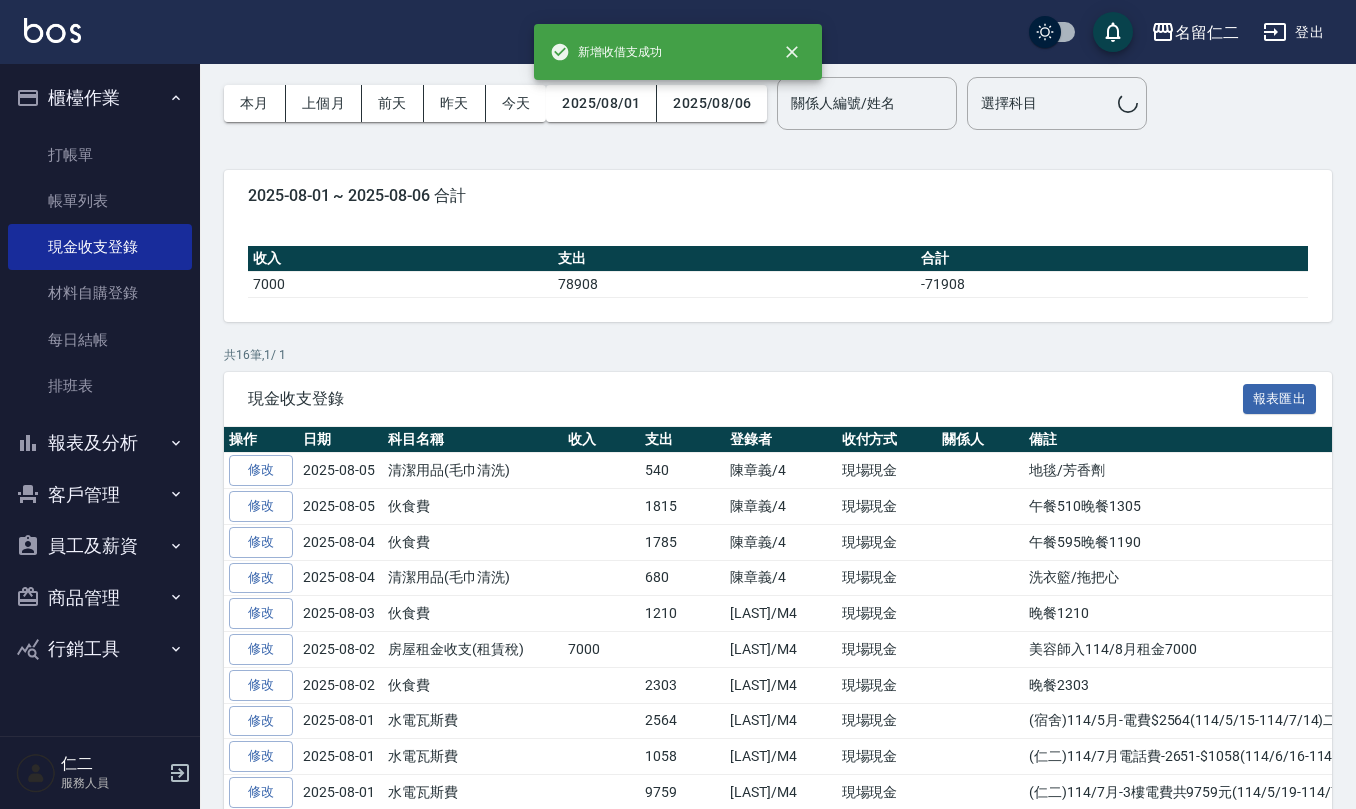 scroll, scrollTop: 0, scrollLeft: 0, axis: both 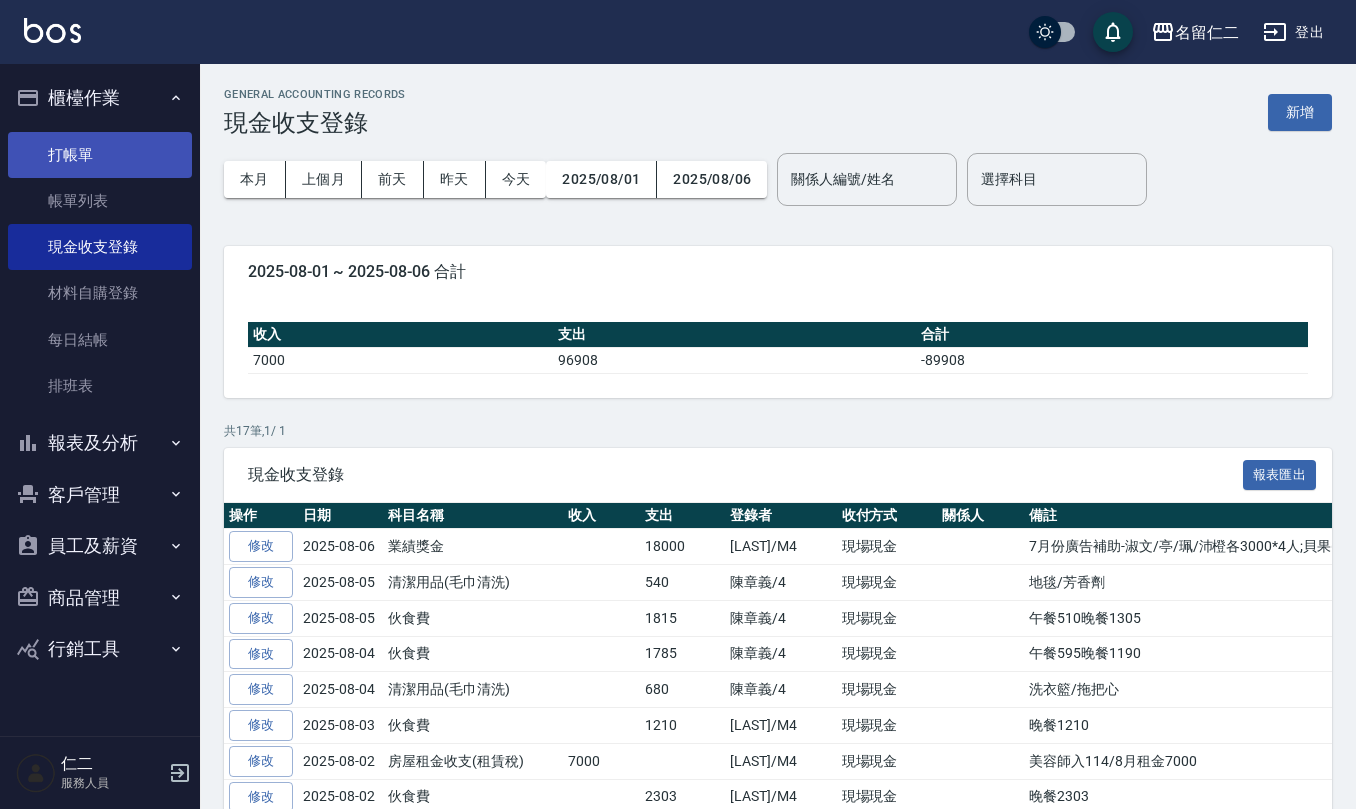 click on "打帳單" at bounding box center [100, 155] 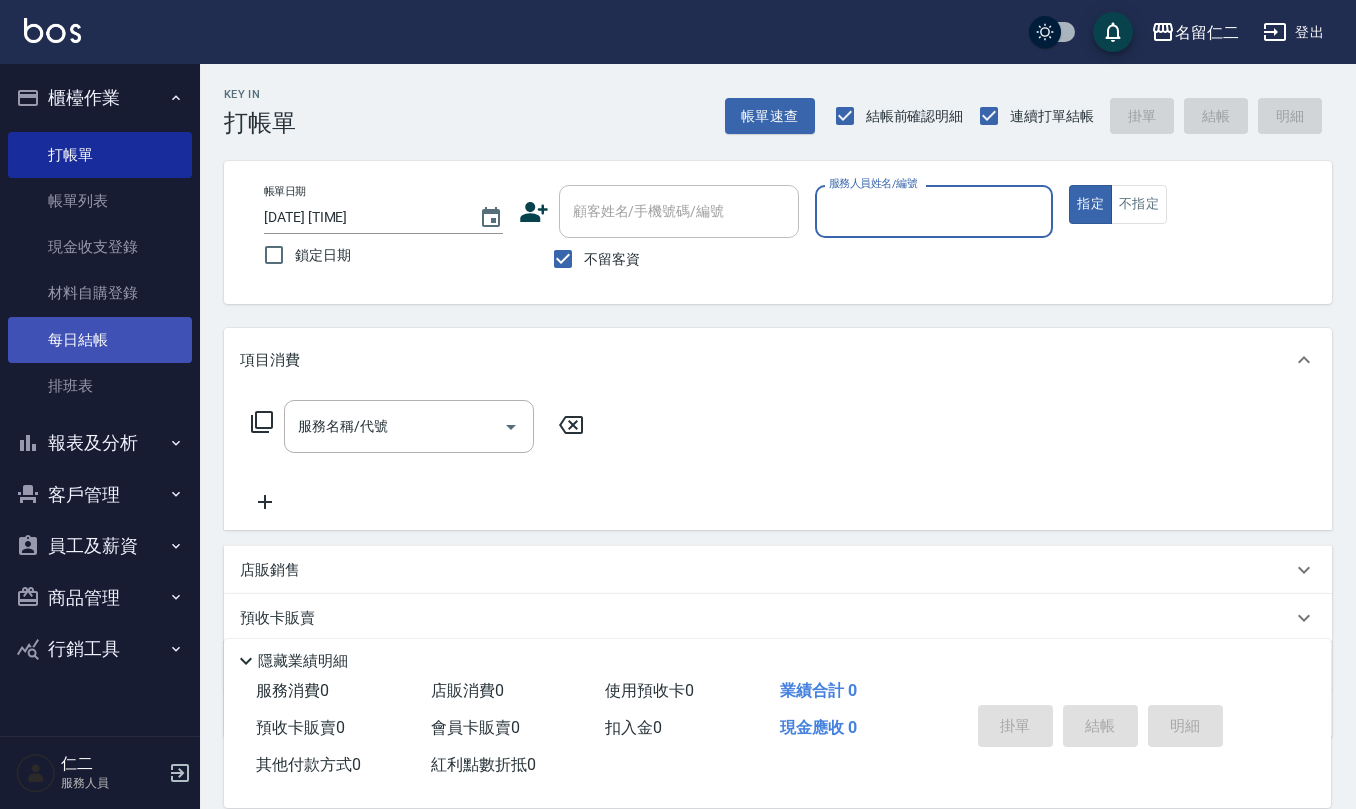 click on "每日結帳" at bounding box center (100, 340) 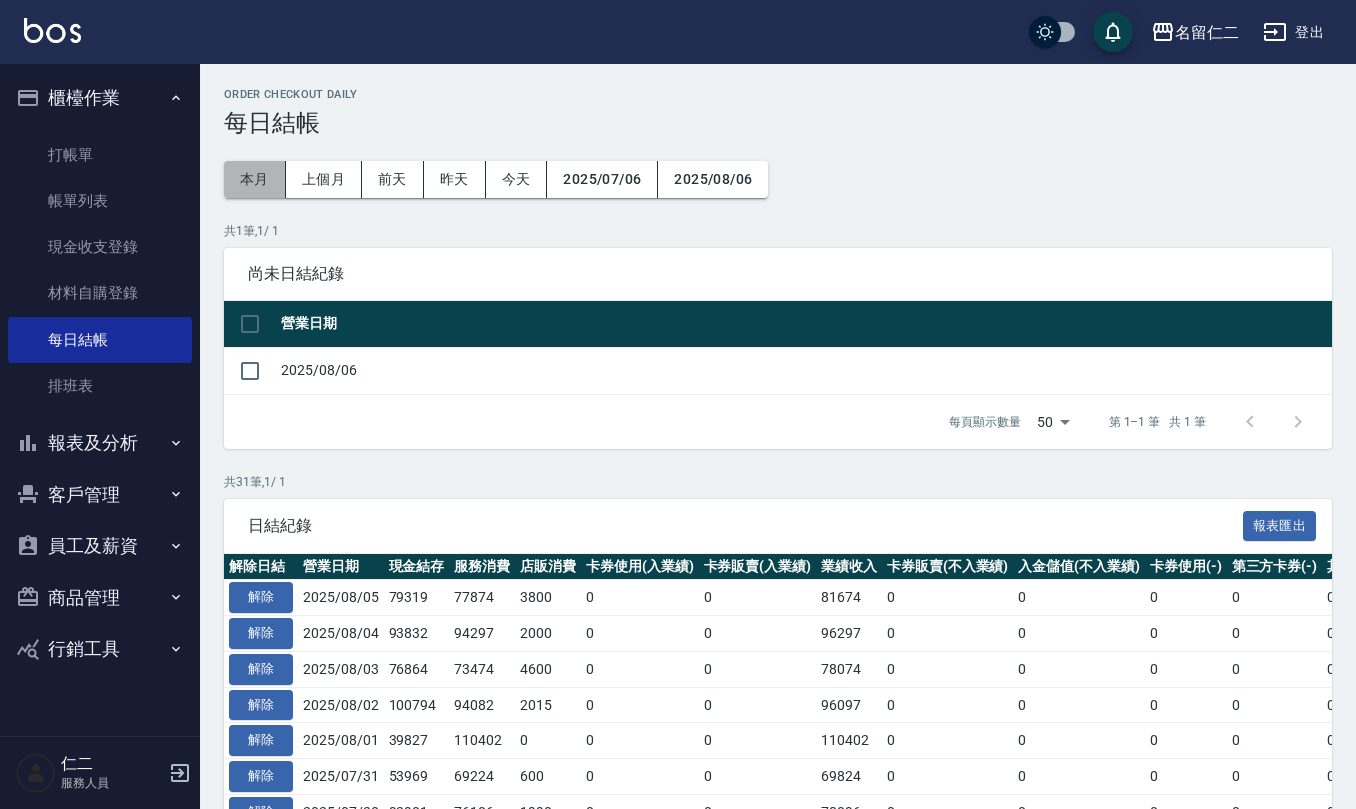 click on "本月" at bounding box center [255, 179] 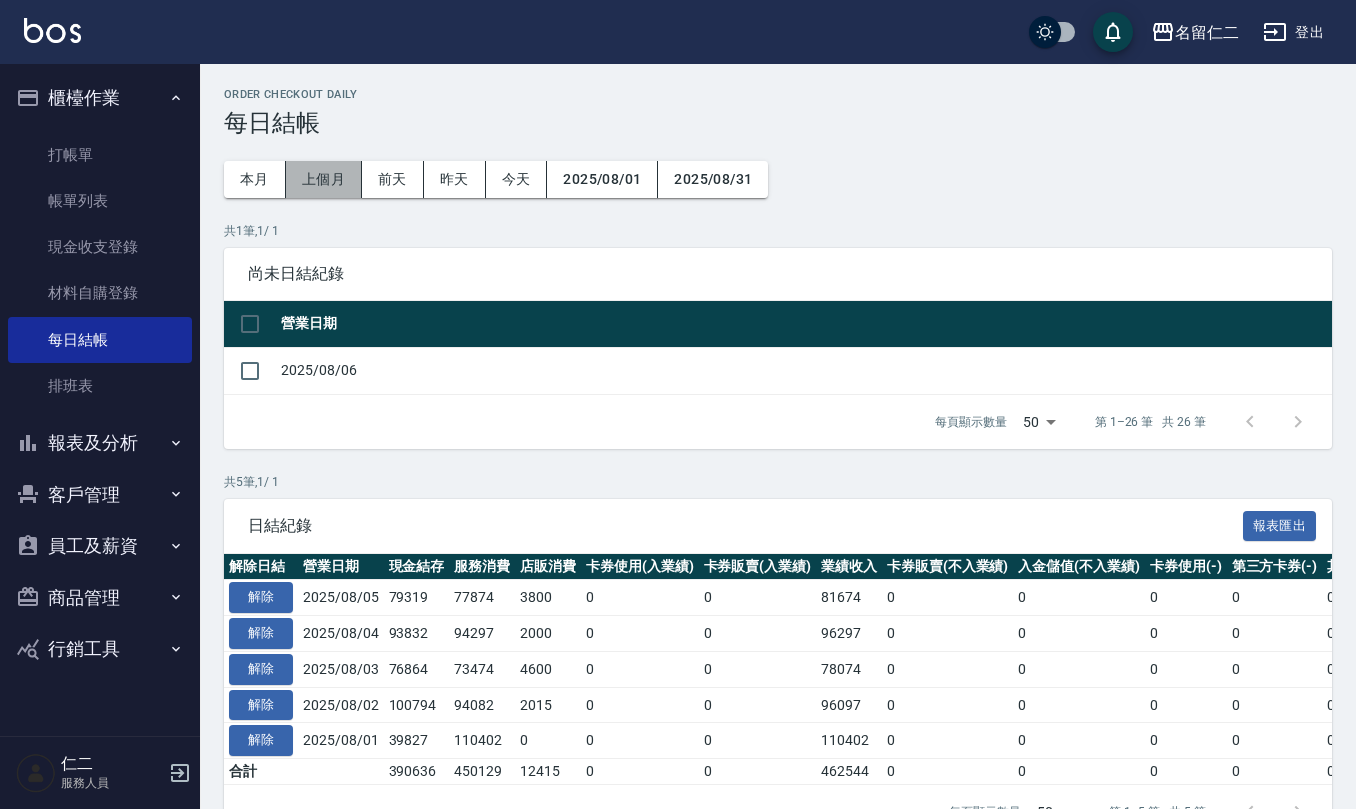 click on "上個月" at bounding box center [324, 179] 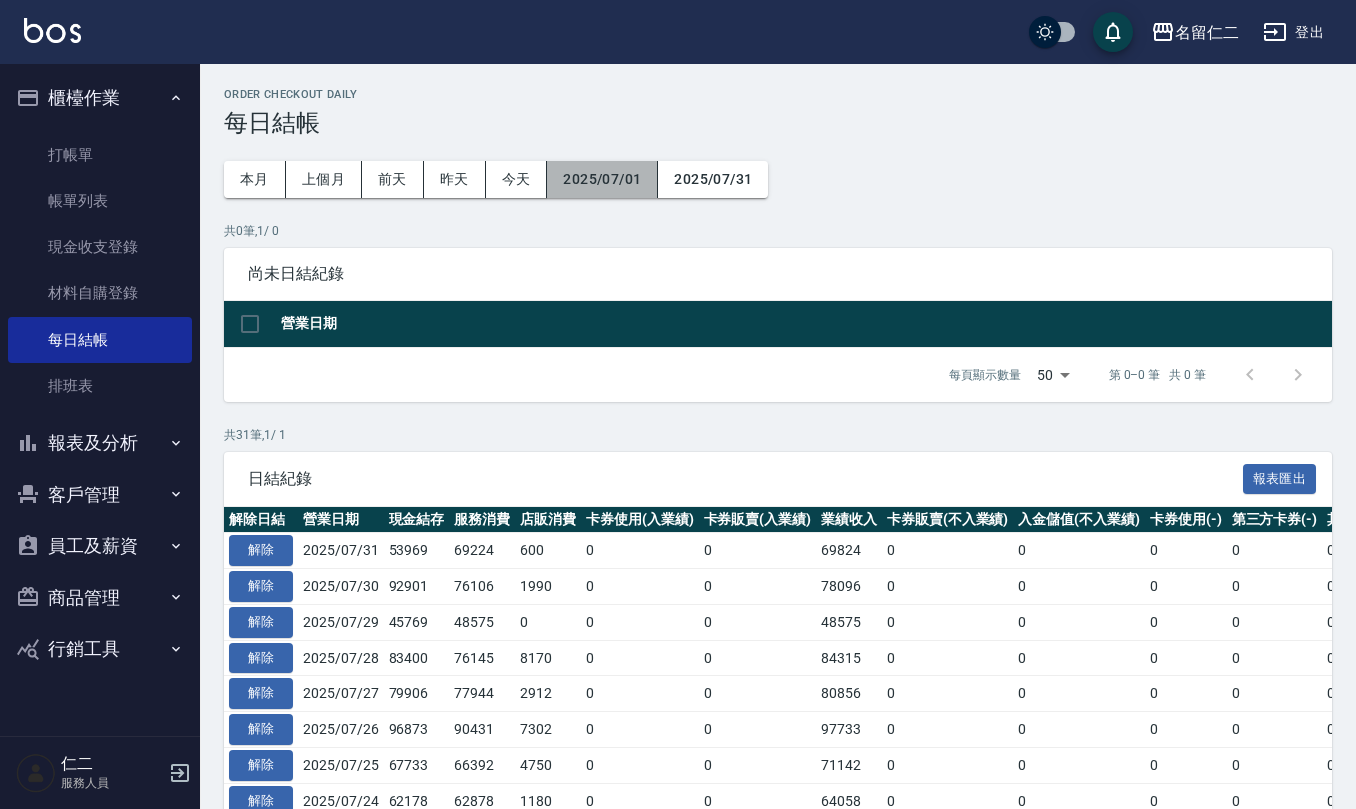 click on "2025/07/01" at bounding box center [602, 179] 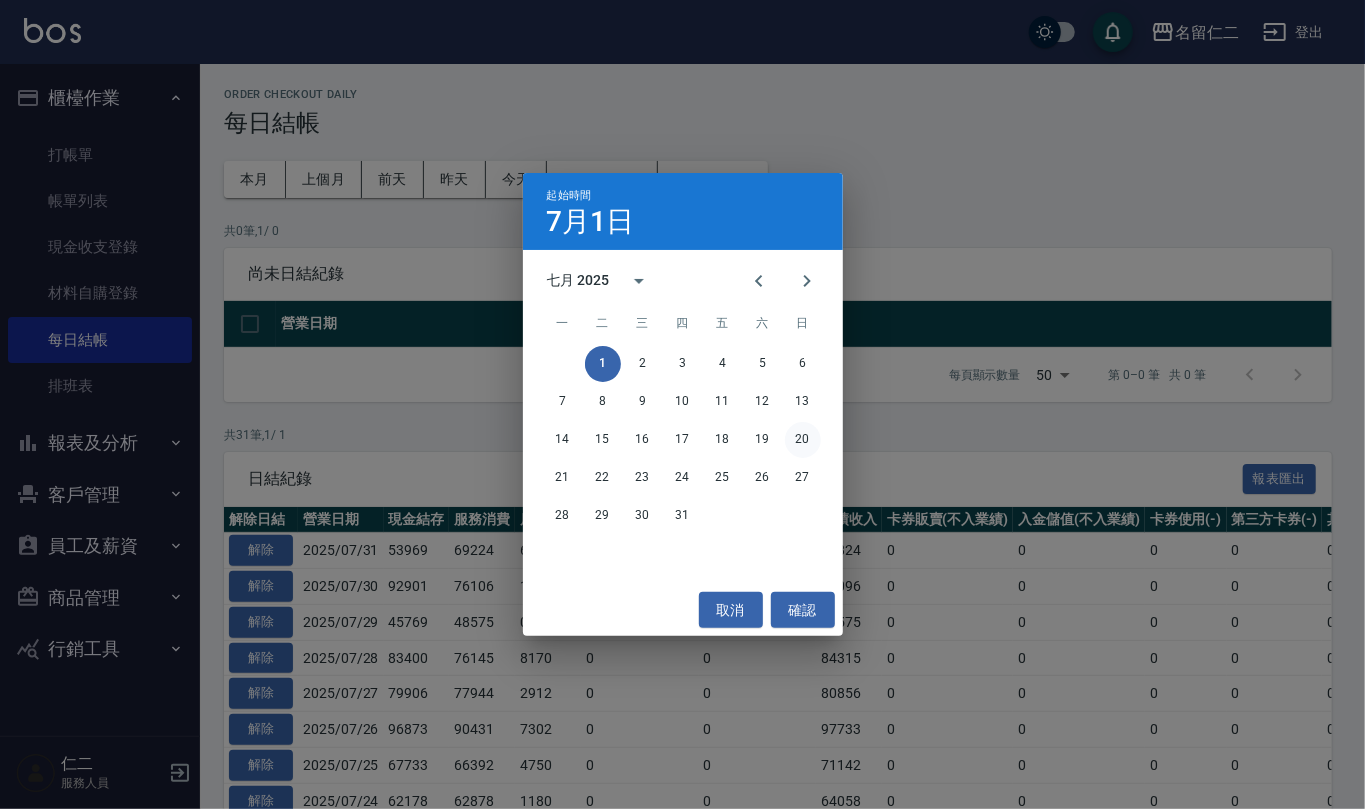 click on "20" at bounding box center [803, 440] 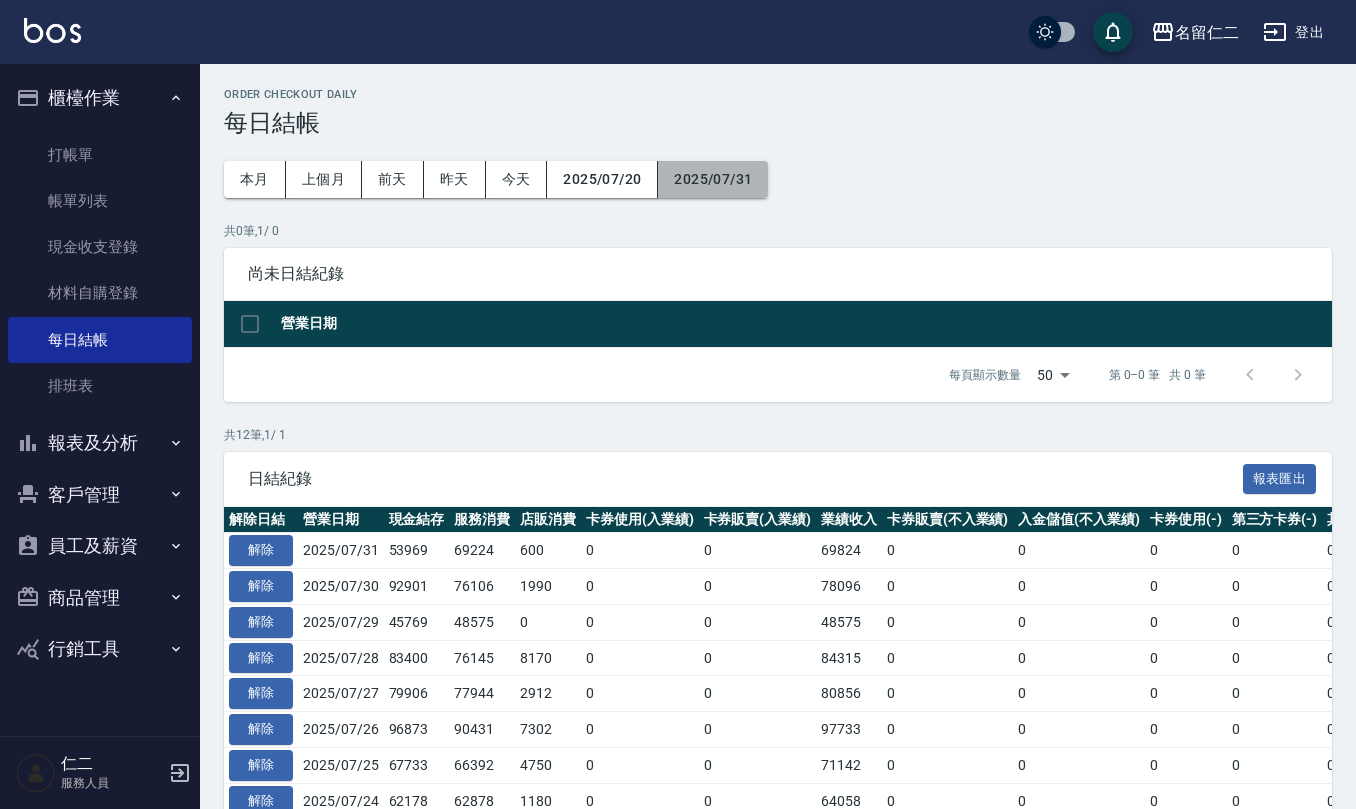click on "2025/07/31" at bounding box center (713, 179) 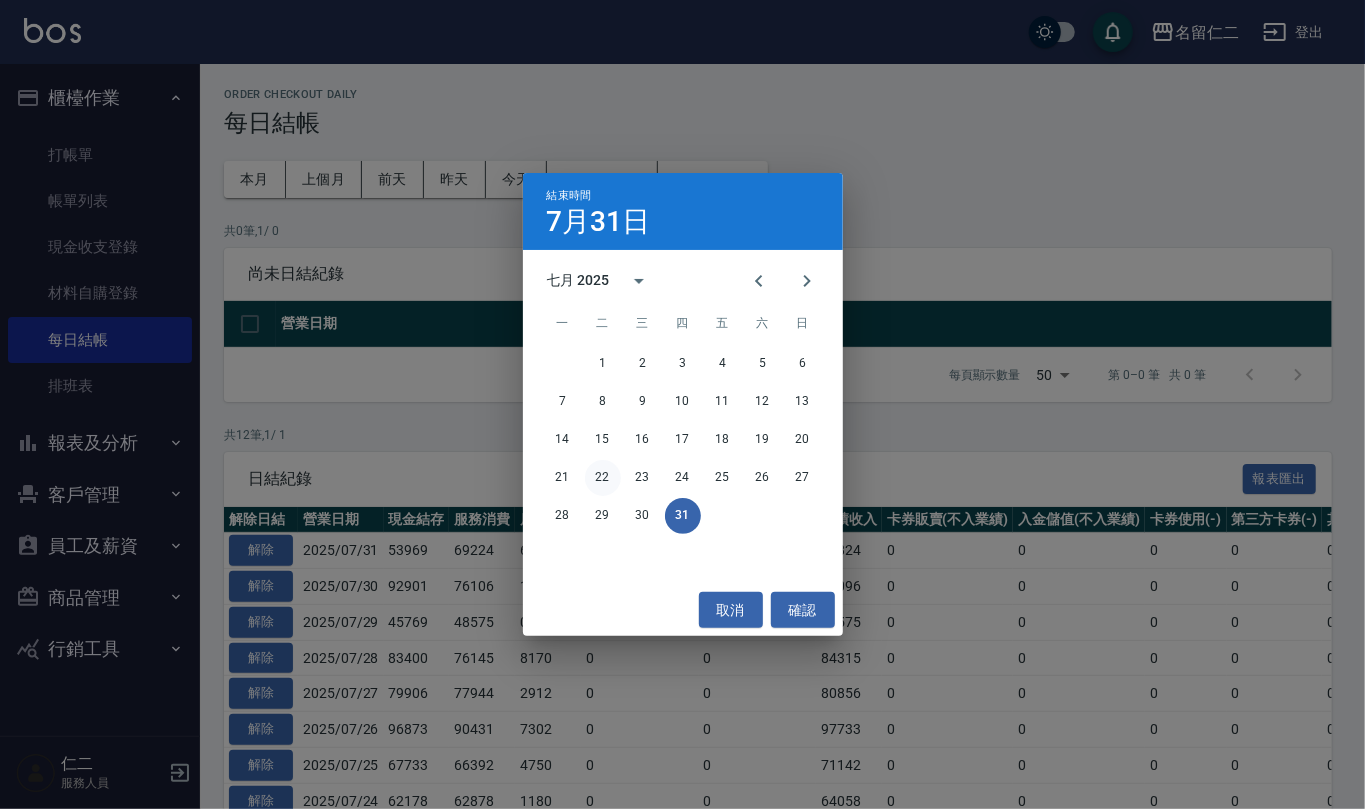 click on "22" at bounding box center [603, 478] 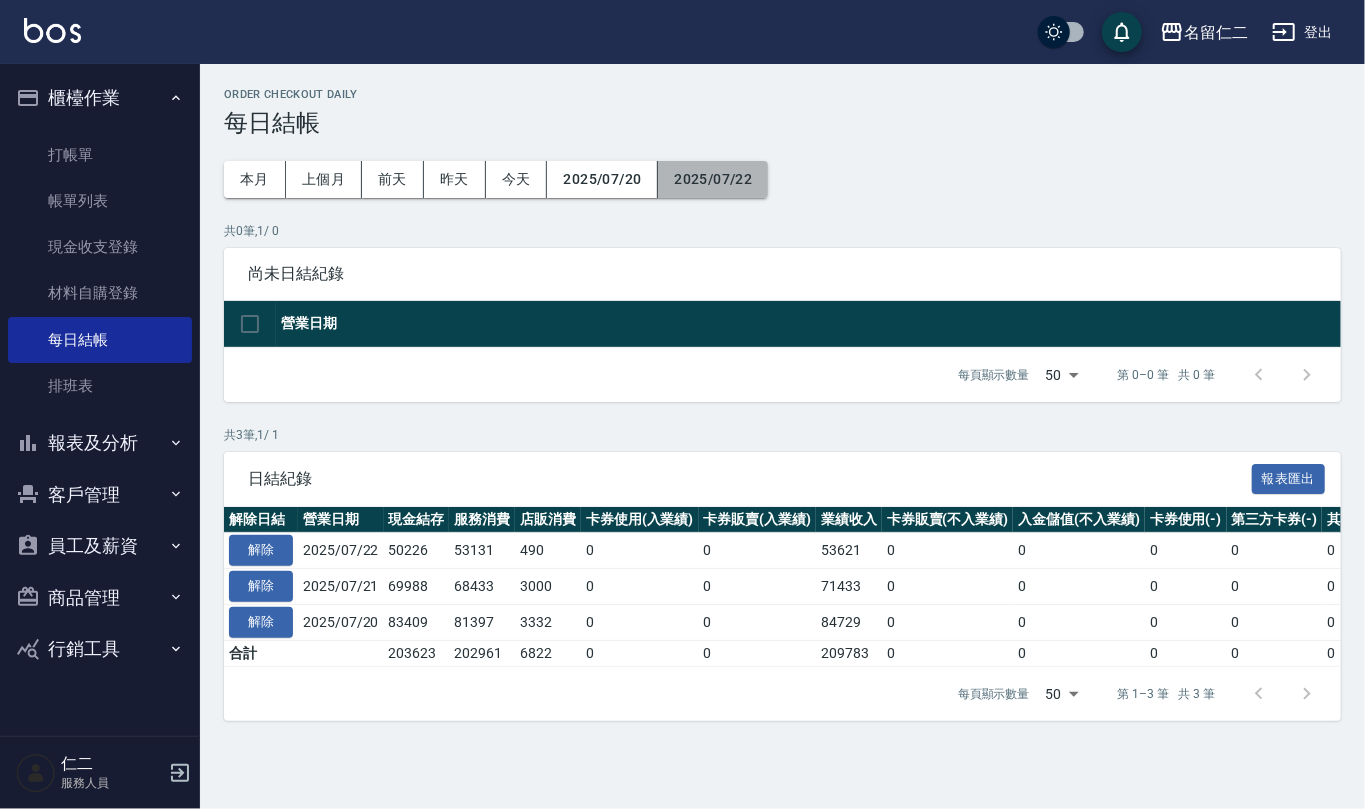 click on "2025/07/22" at bounding box center [713, 179] 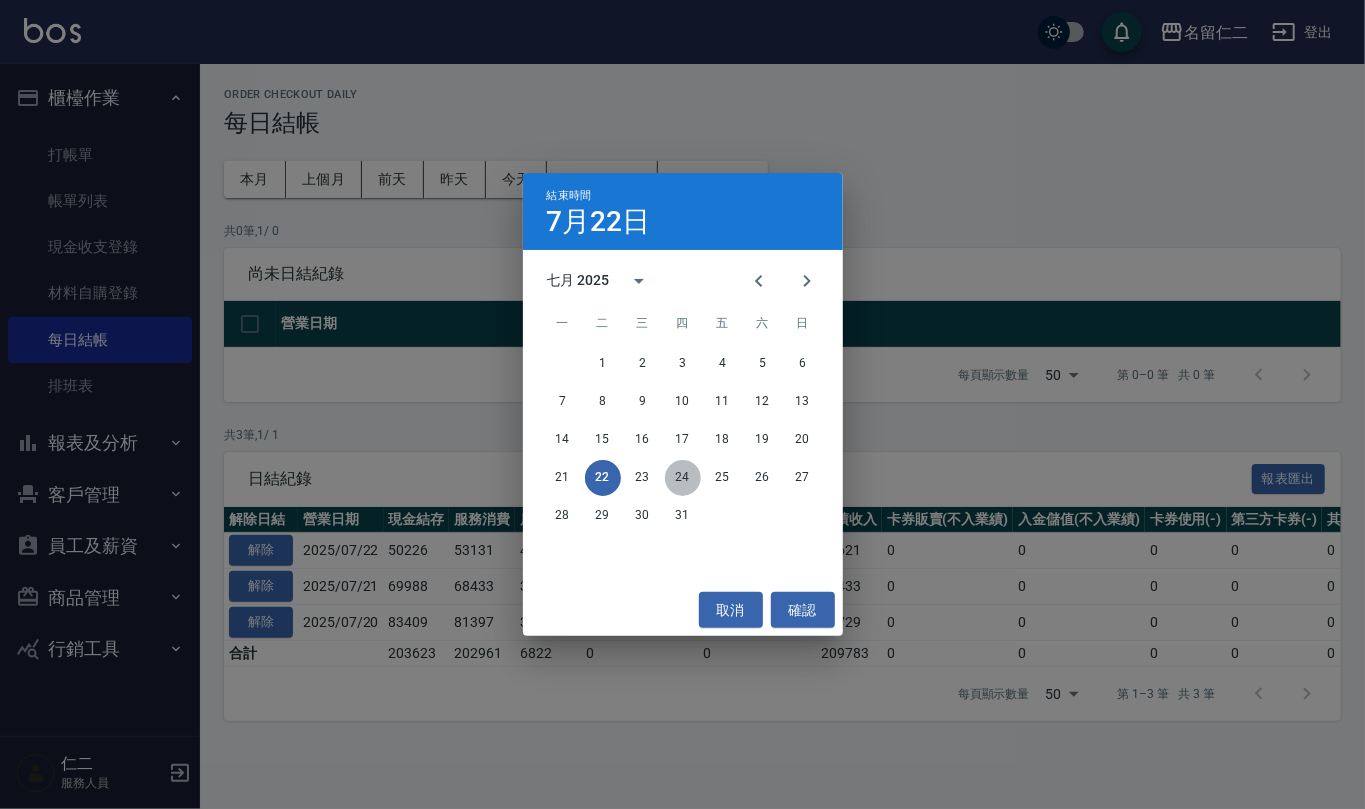 click on "24" at bounding box center [683, 478] 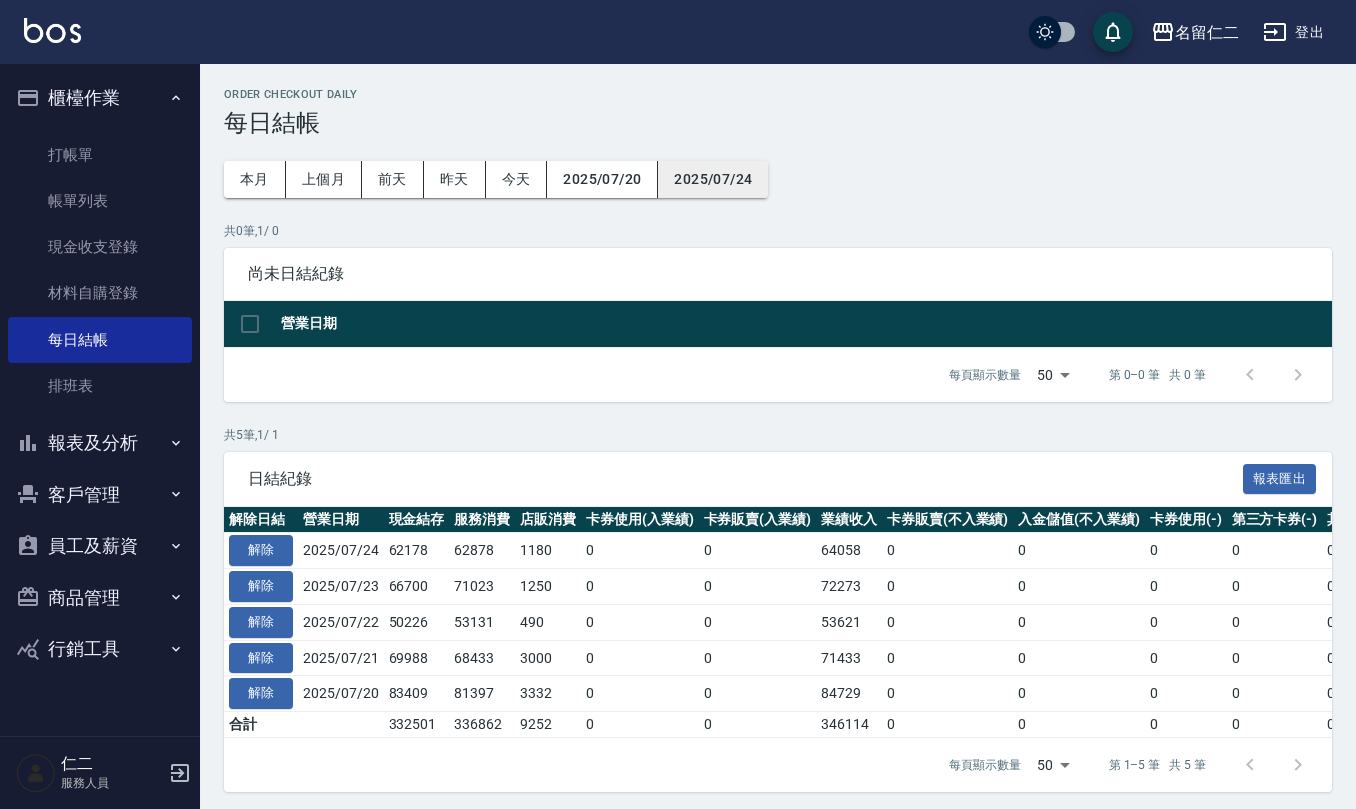 click on "2025/07/24" at bounding box center (713, 179) 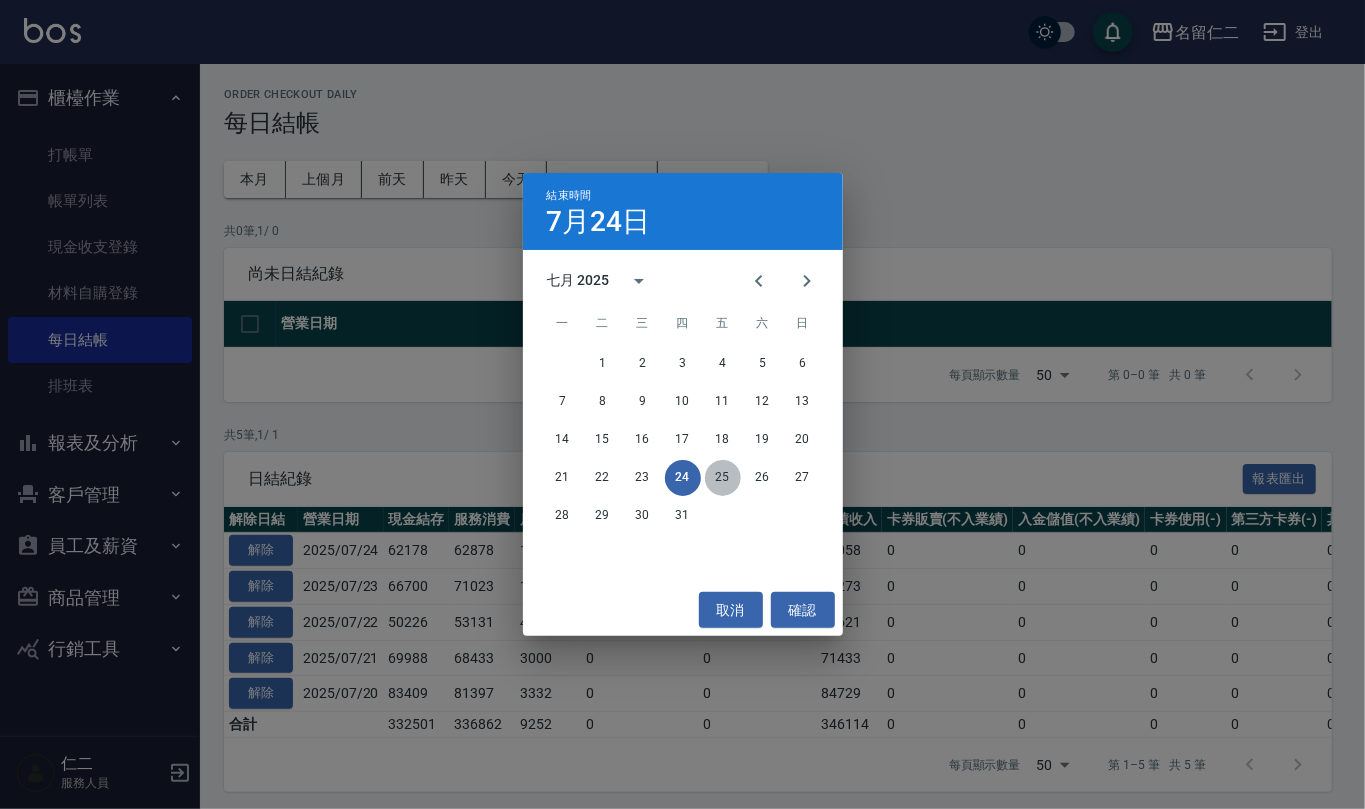 click on "25" at bounding box center [723, 478] 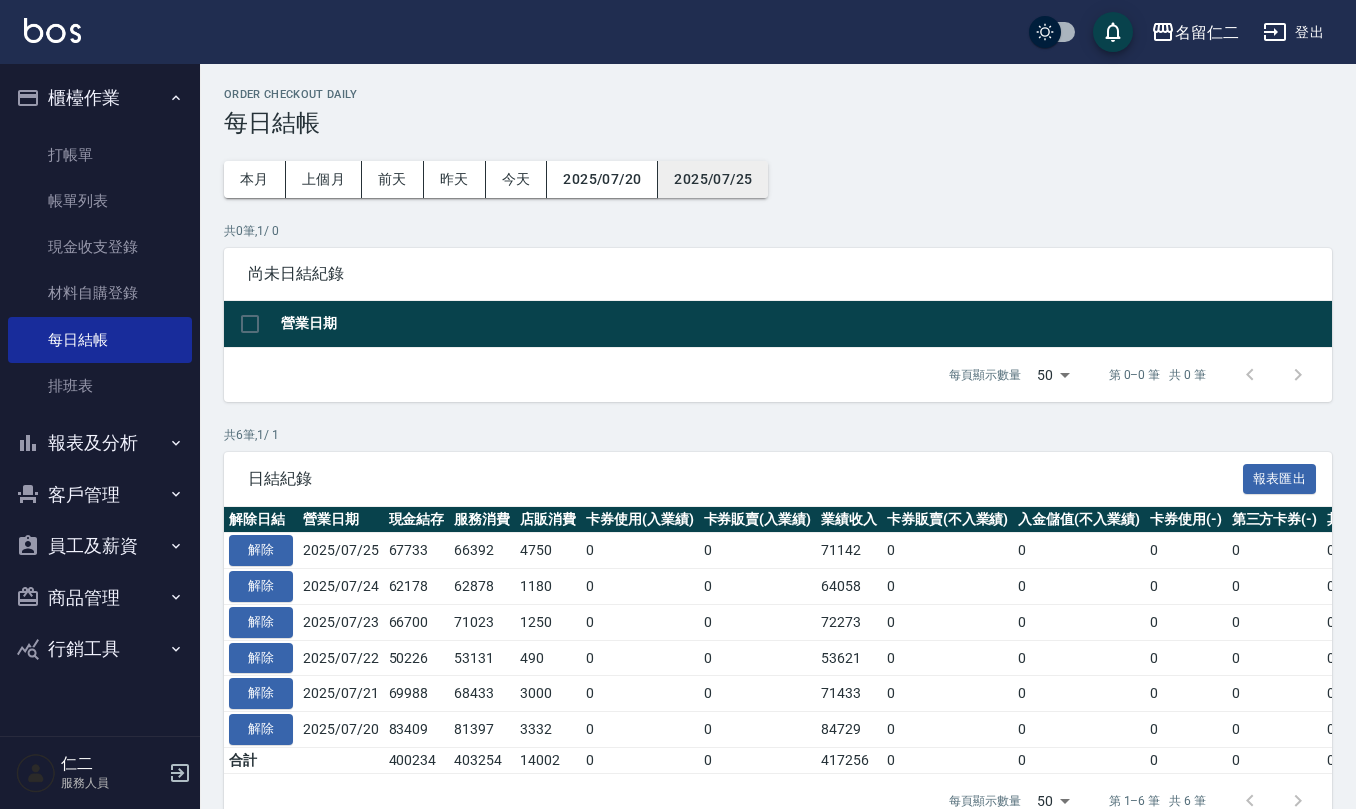 click on "2025/07/25" at bounding box center [713, 179] 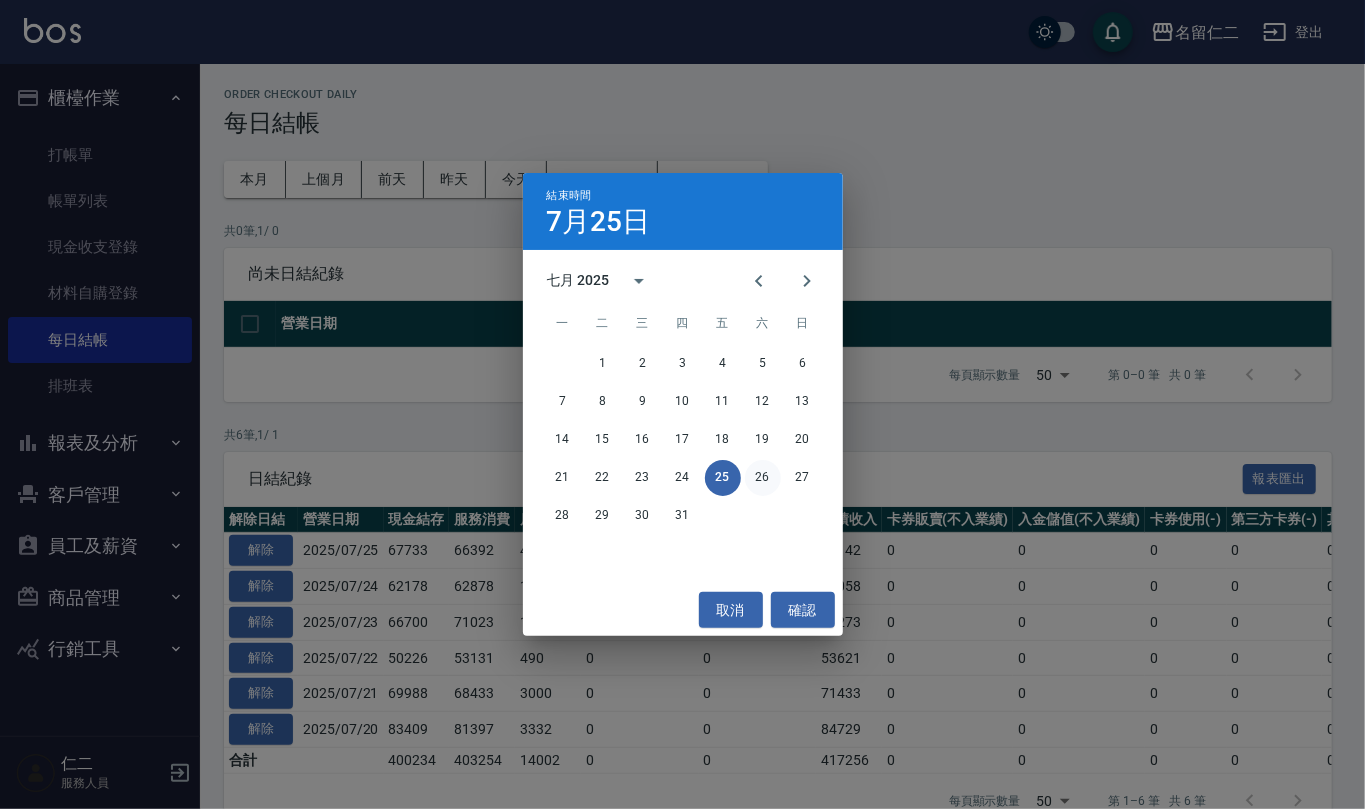 click on "26" at bounding box center [763, 478] 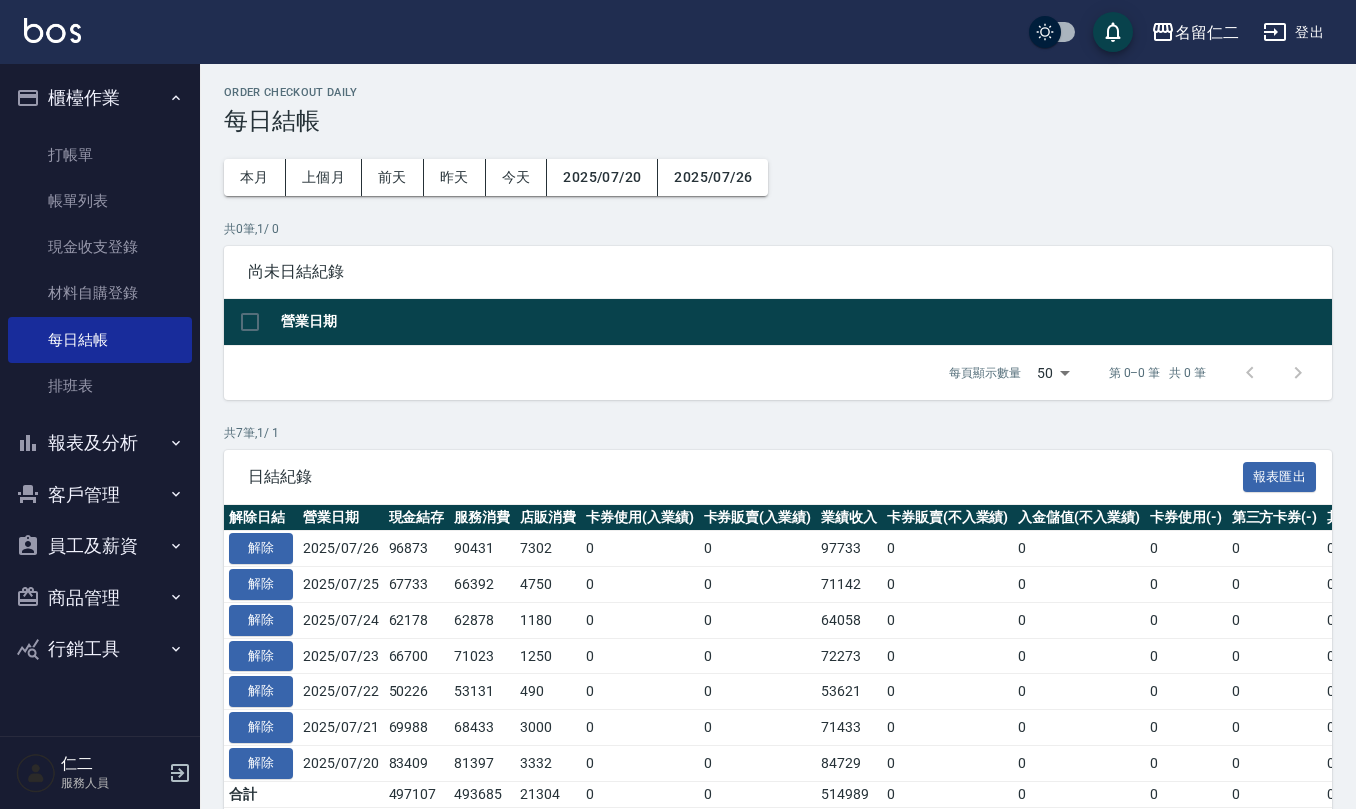 scroll, scrollTop: 0, scrollLeft: 0, axis: both 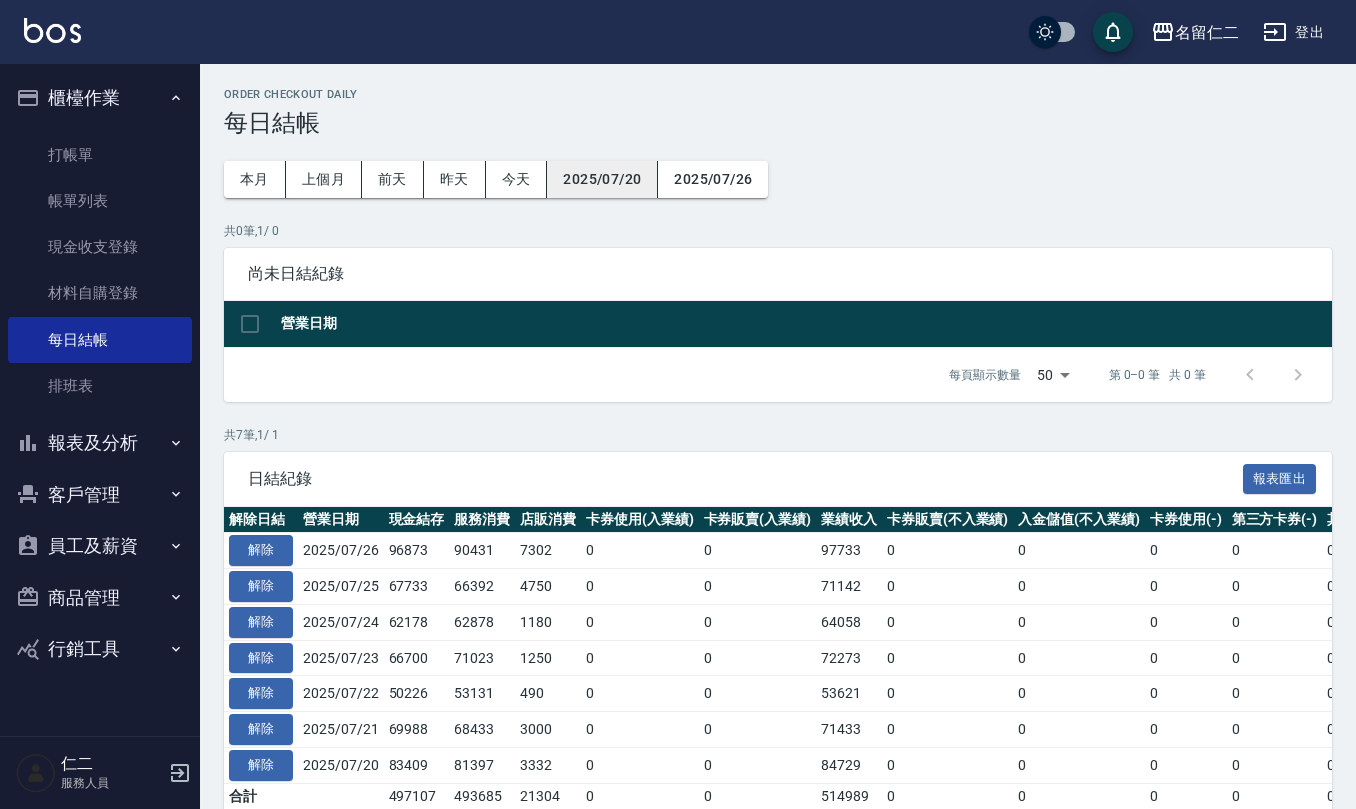 click on "2025/07/20" at bounding box center [602, 179] 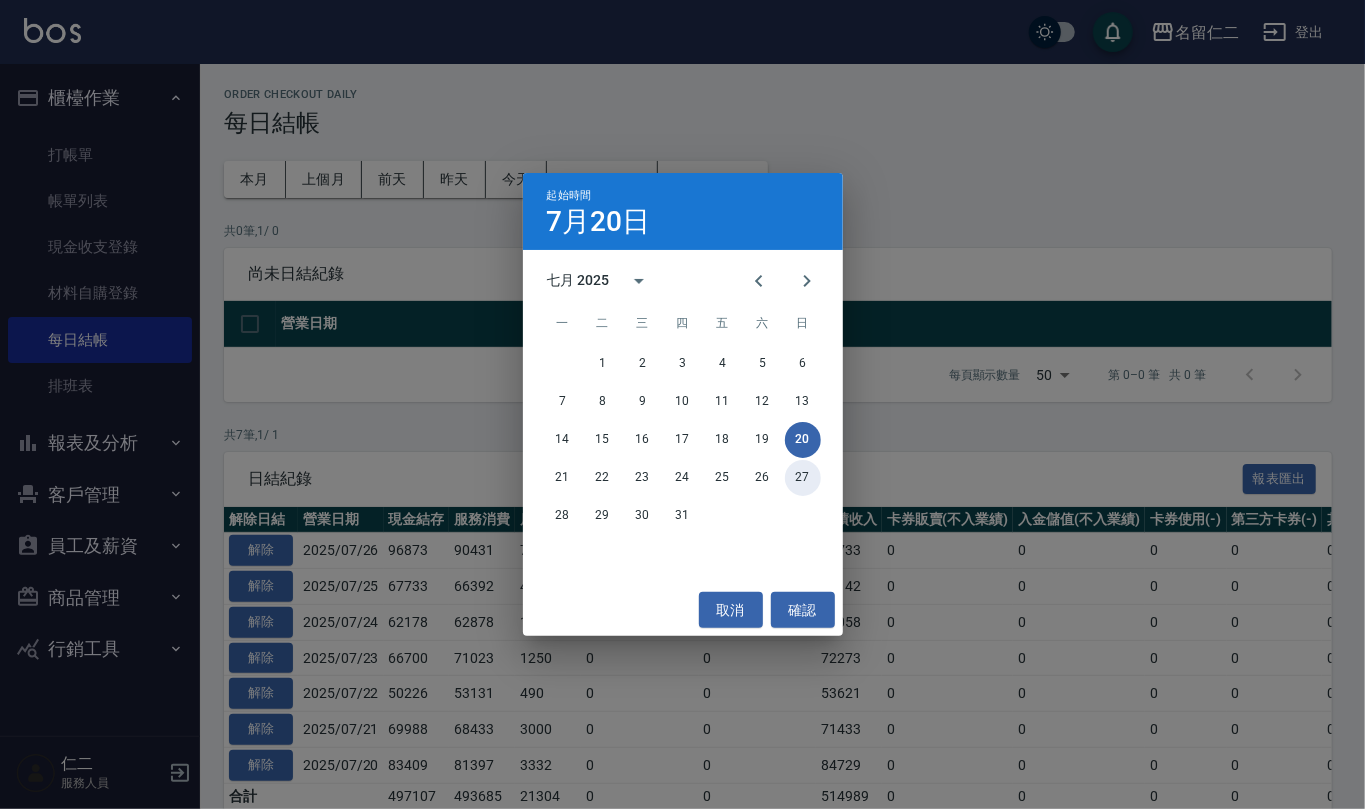click on "27" at bounding box center (803, 478) 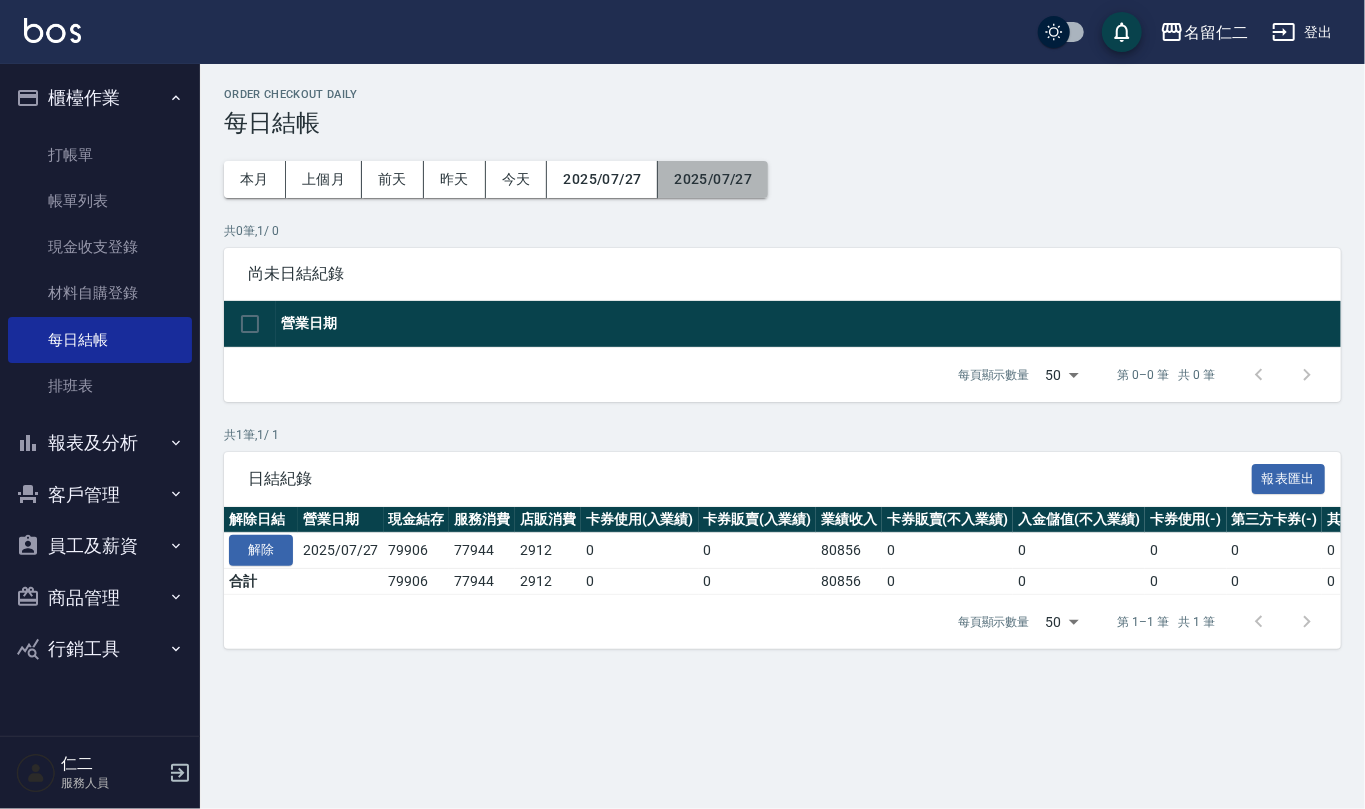 click on "2025/07/27" at bounding box center [713, 179] 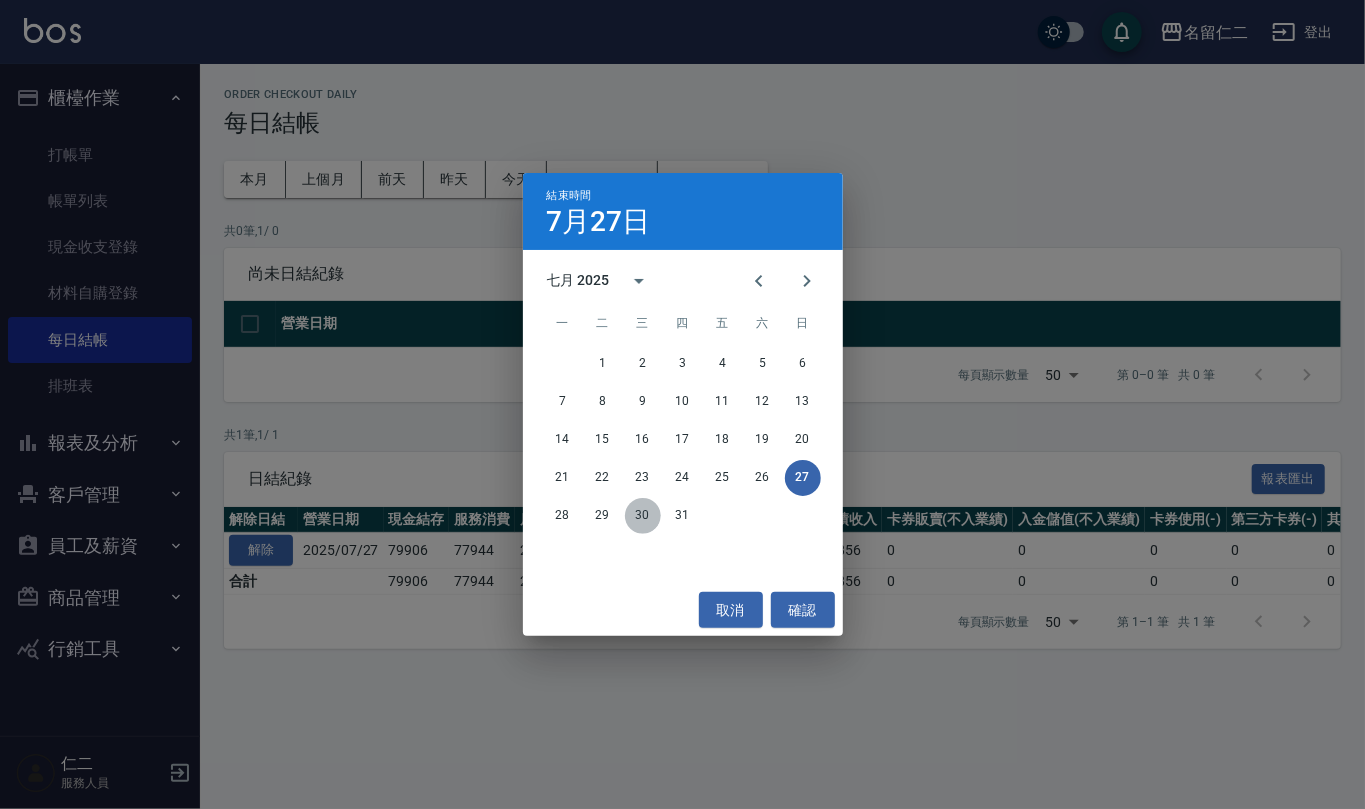 click on "30" at bounding box center [643, 516] 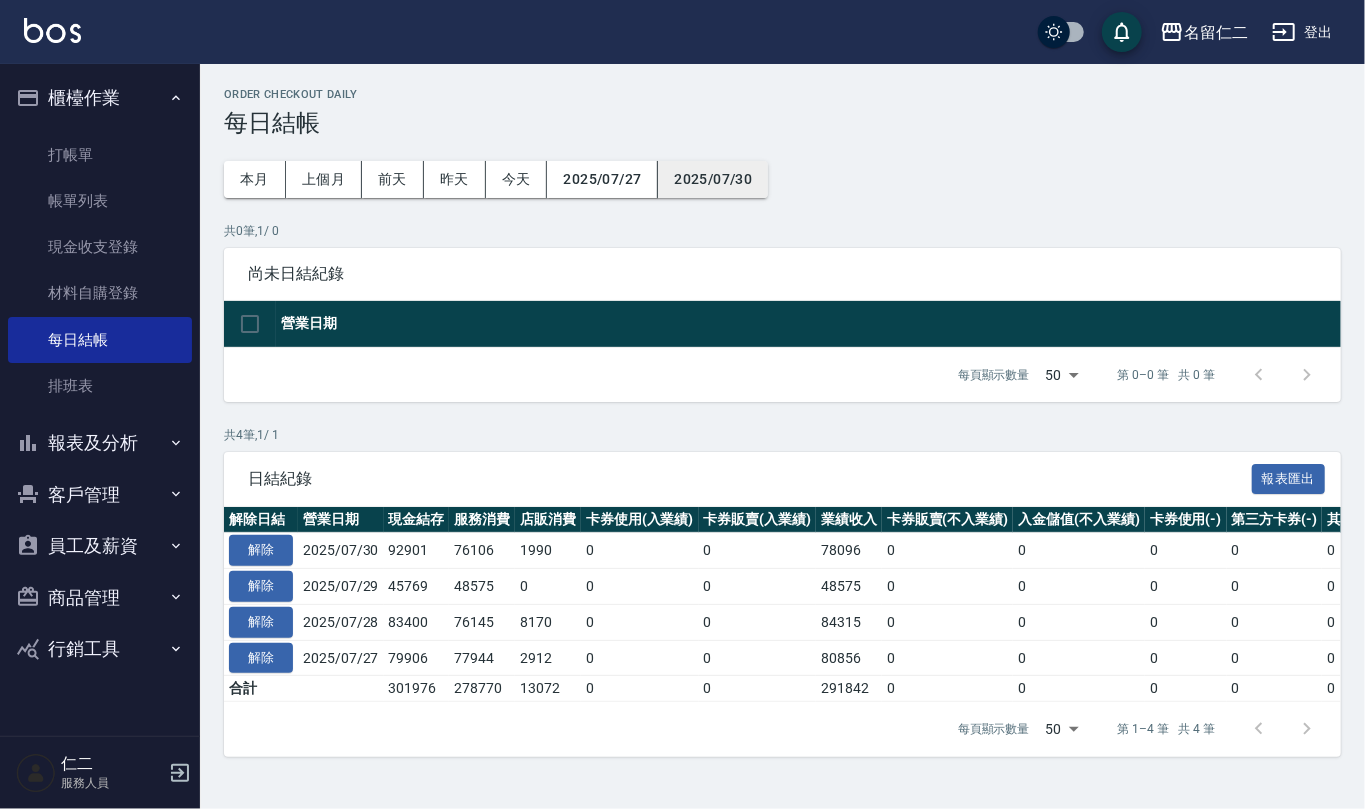 click on "2025/07/30" at bounding box center (713, 179) 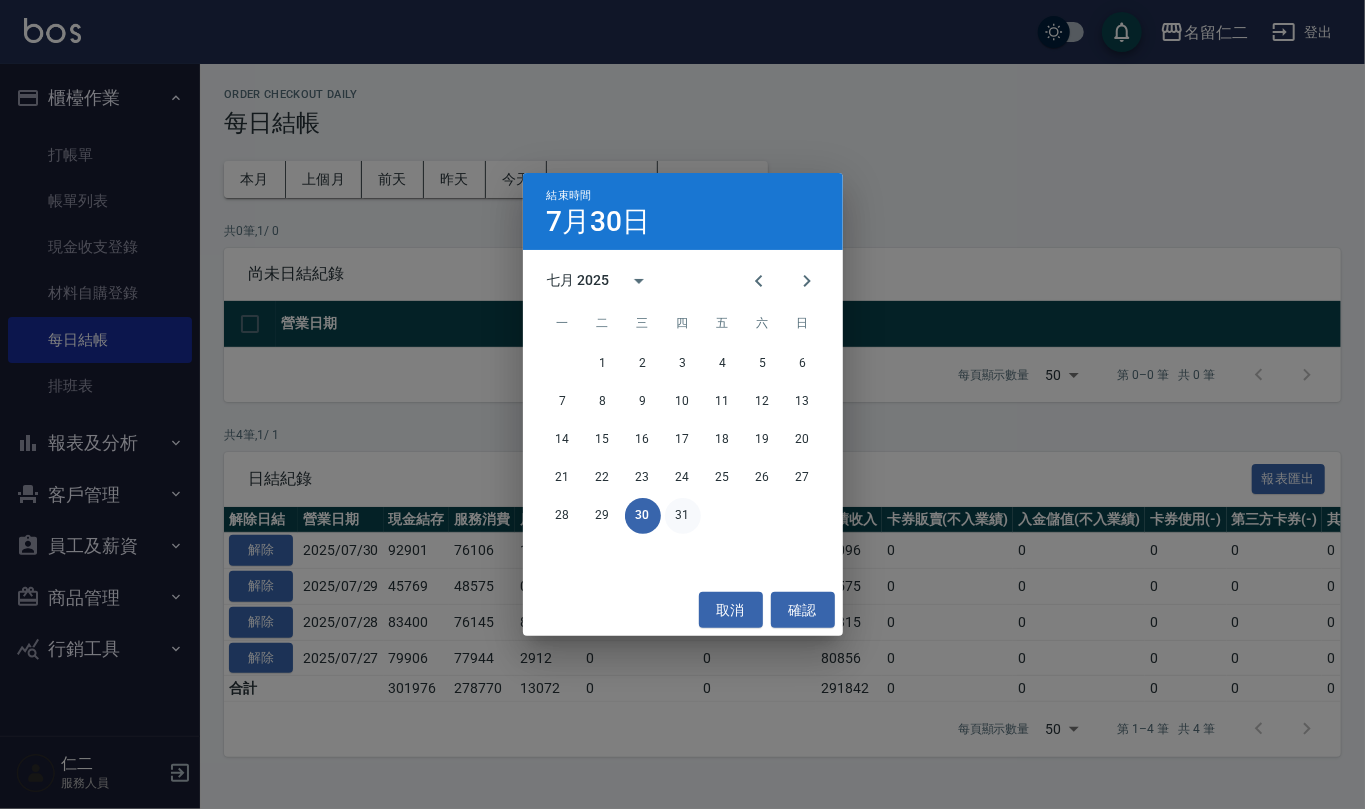 click on "31" at bounding box center (683, 516) 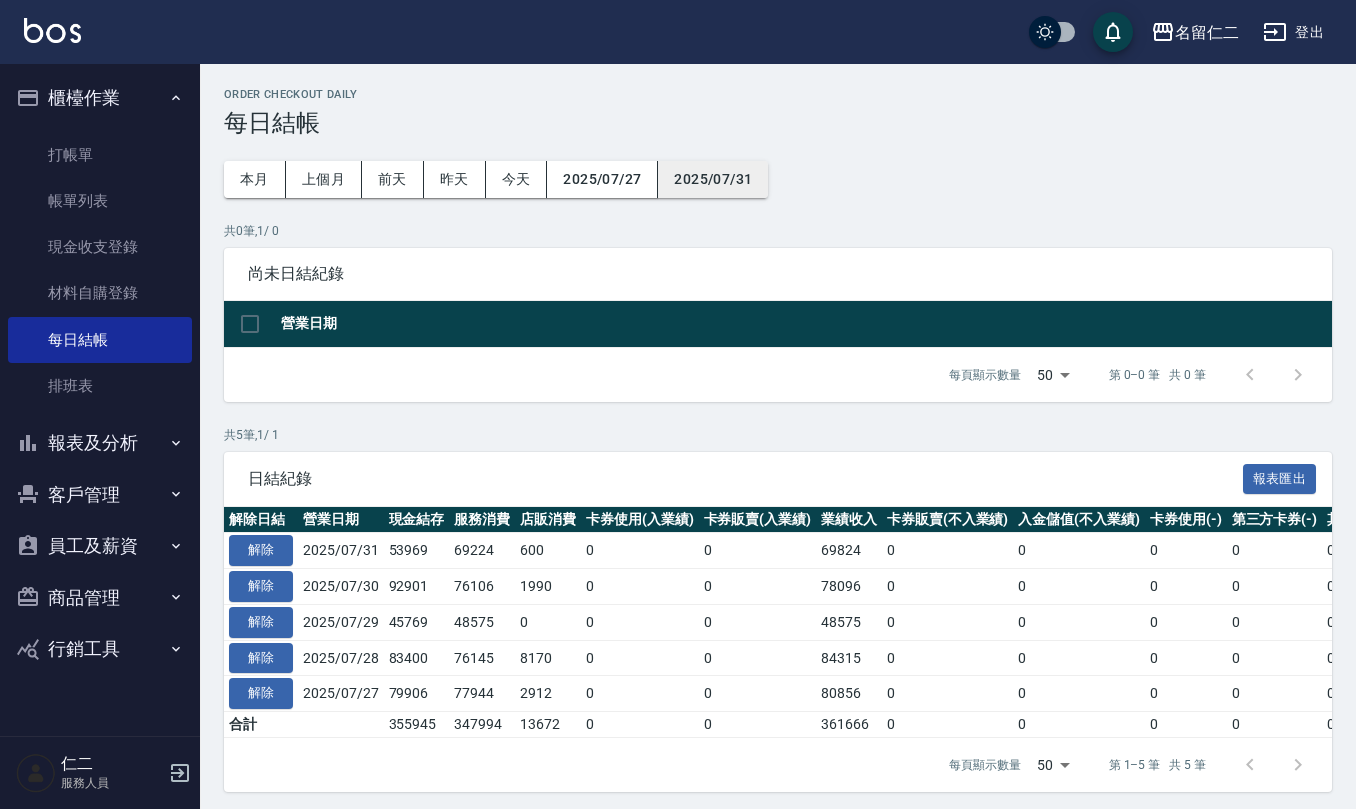 click on "2025/07/31" at bounding box center [713, 179] 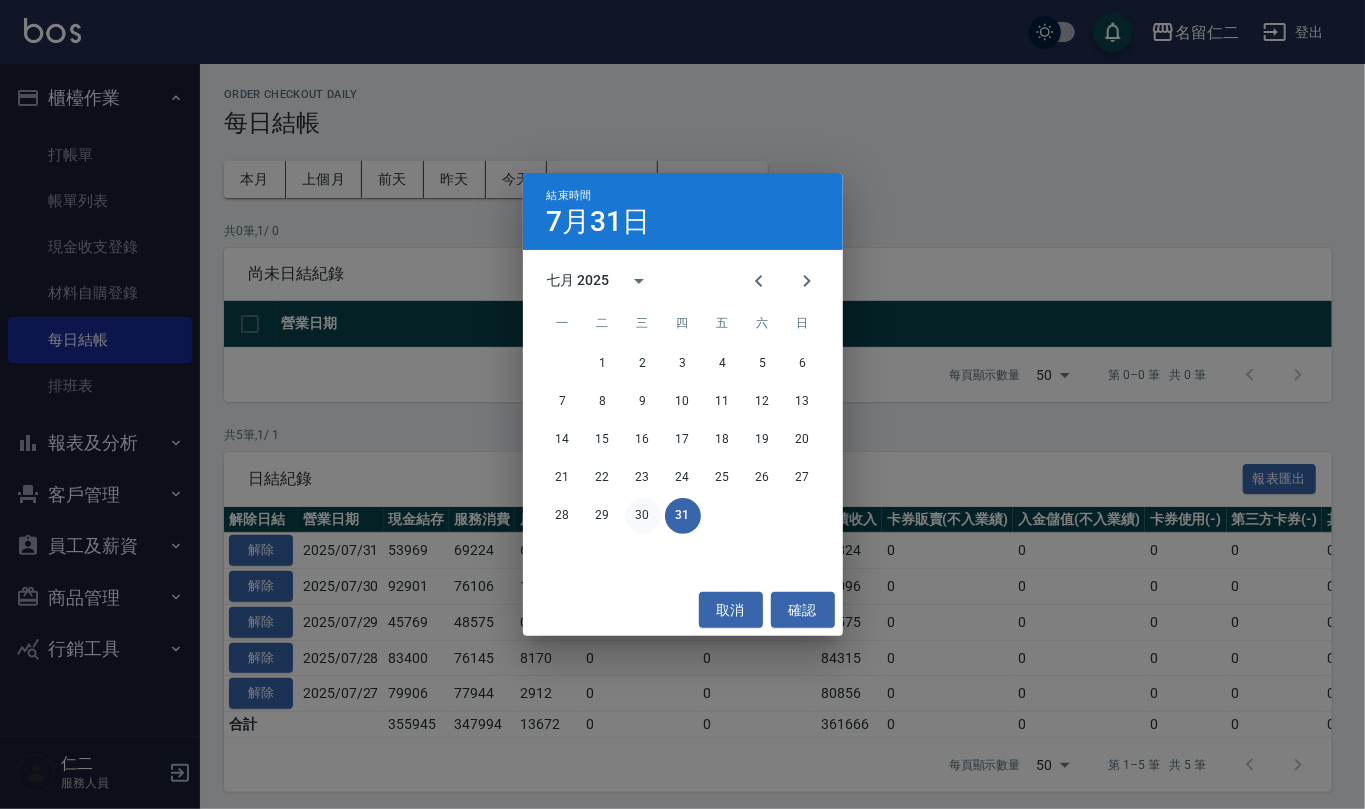 click on "30" at bounding box center (643, 516) 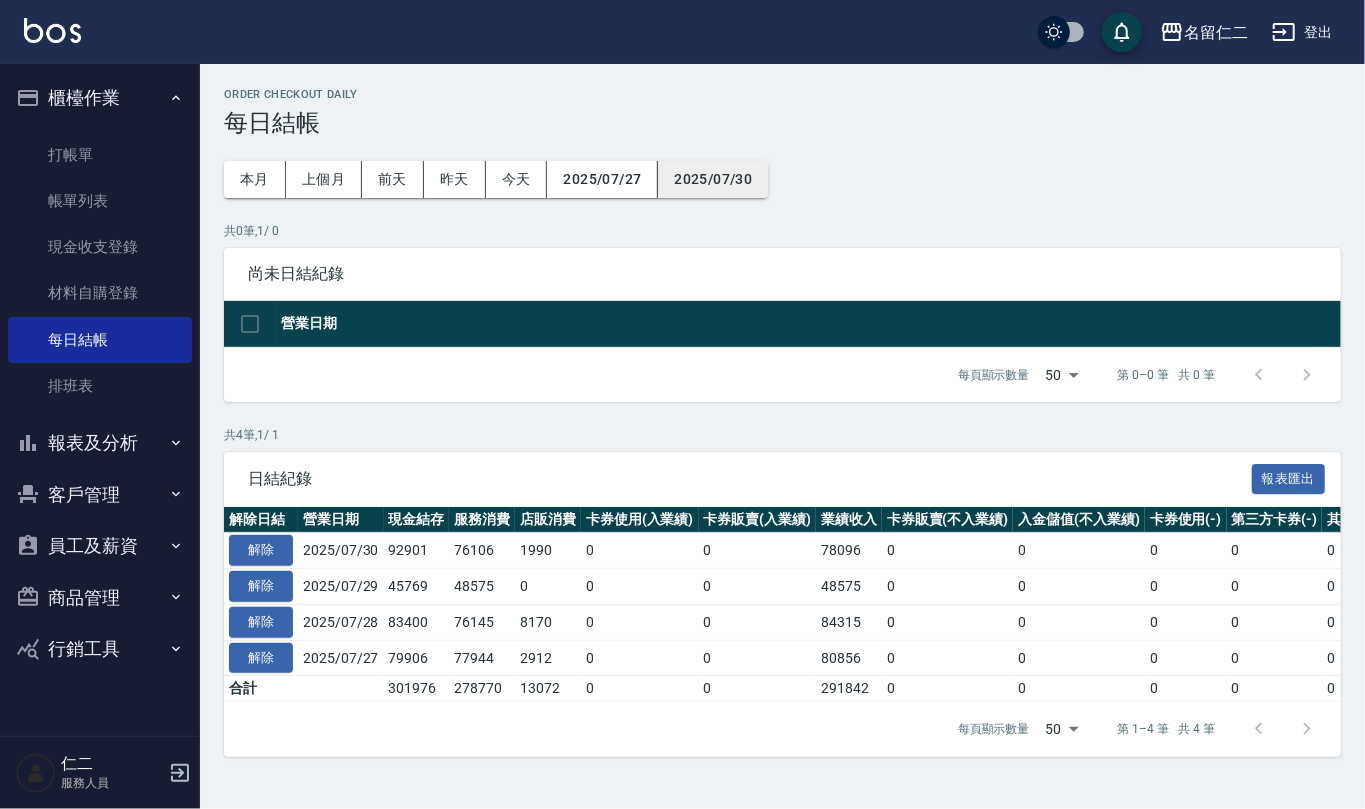click on "2025/07/30" at bounding box center [713, 179] 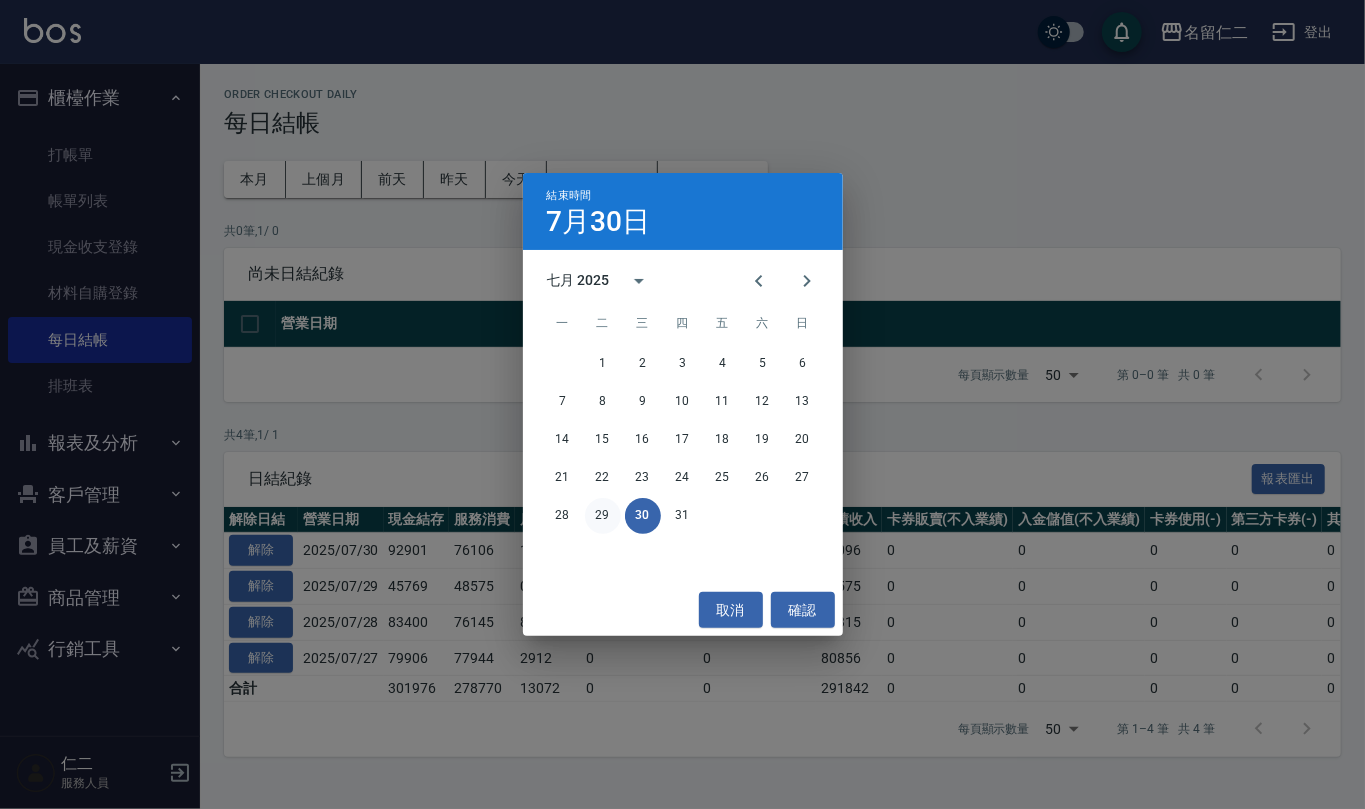 click on "29" at bounding box center [603, 516] 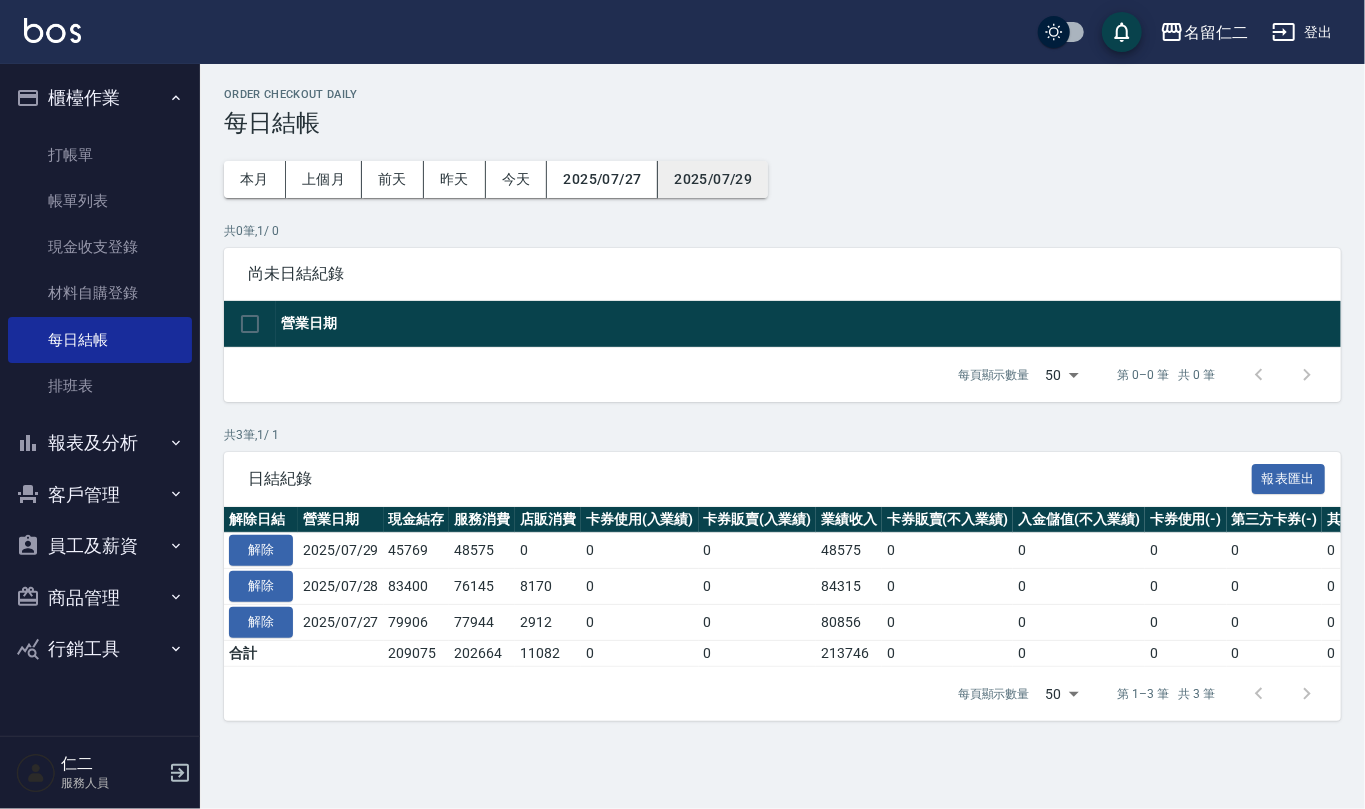 click on "2025/07/29" at bounding box center [713, 179] 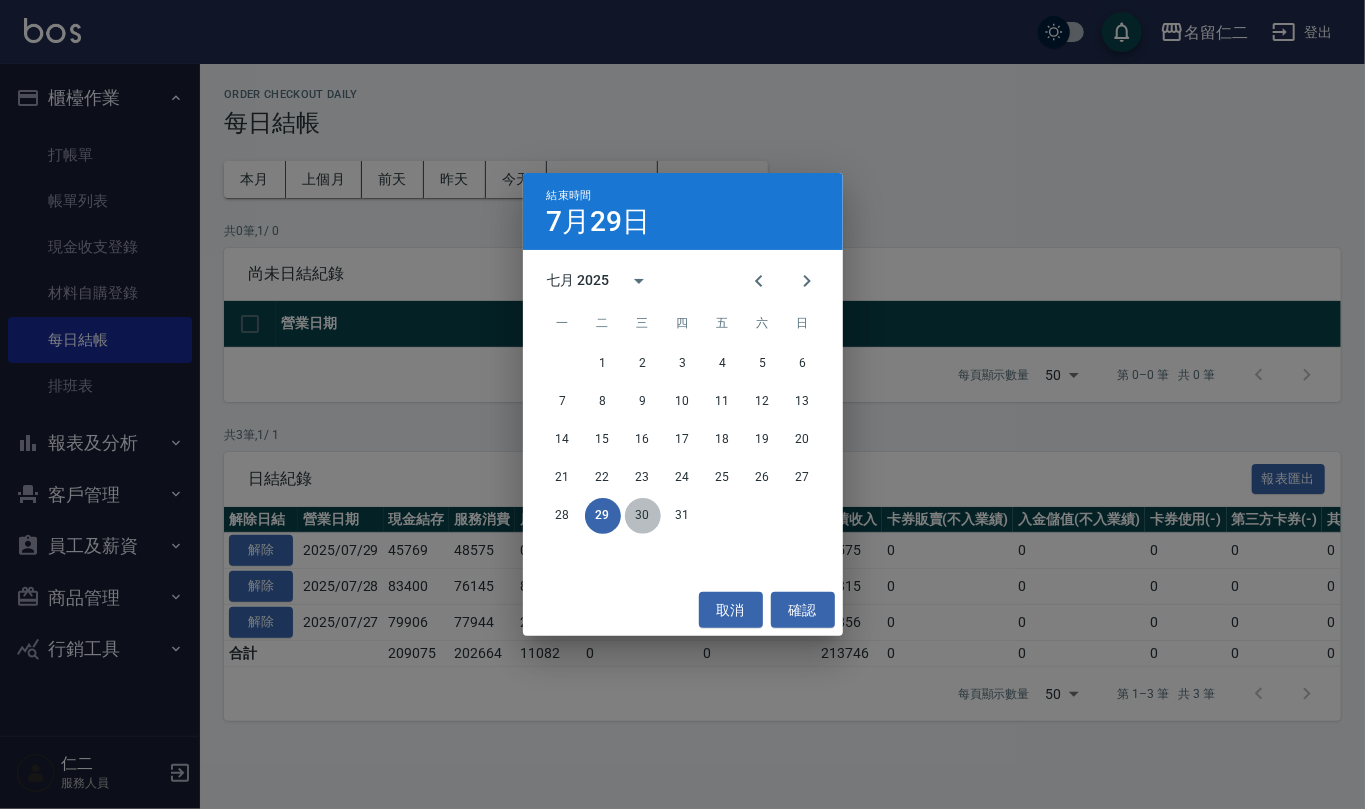 click on "30" at bounding box center [643, 516] 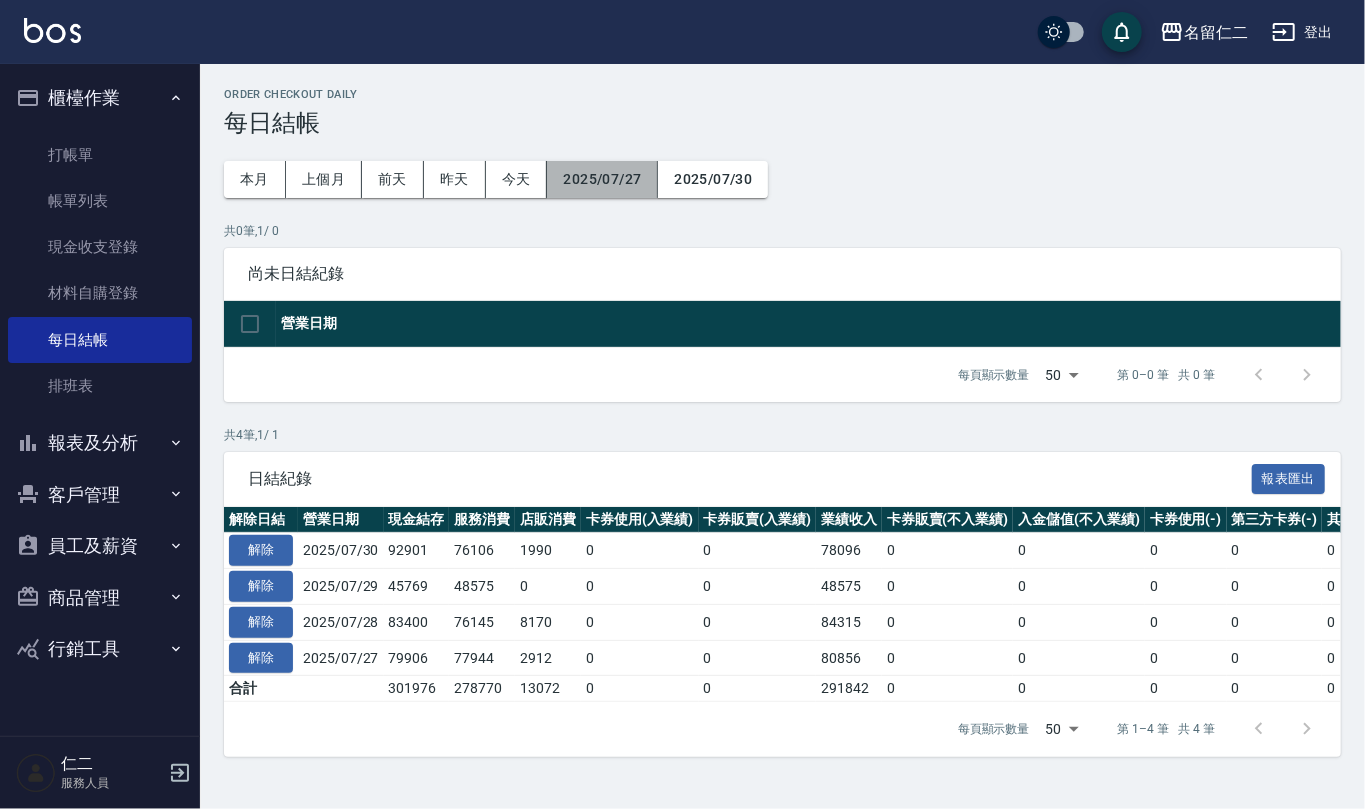 click on "2025/07/27" at bounding box center (602, 179) 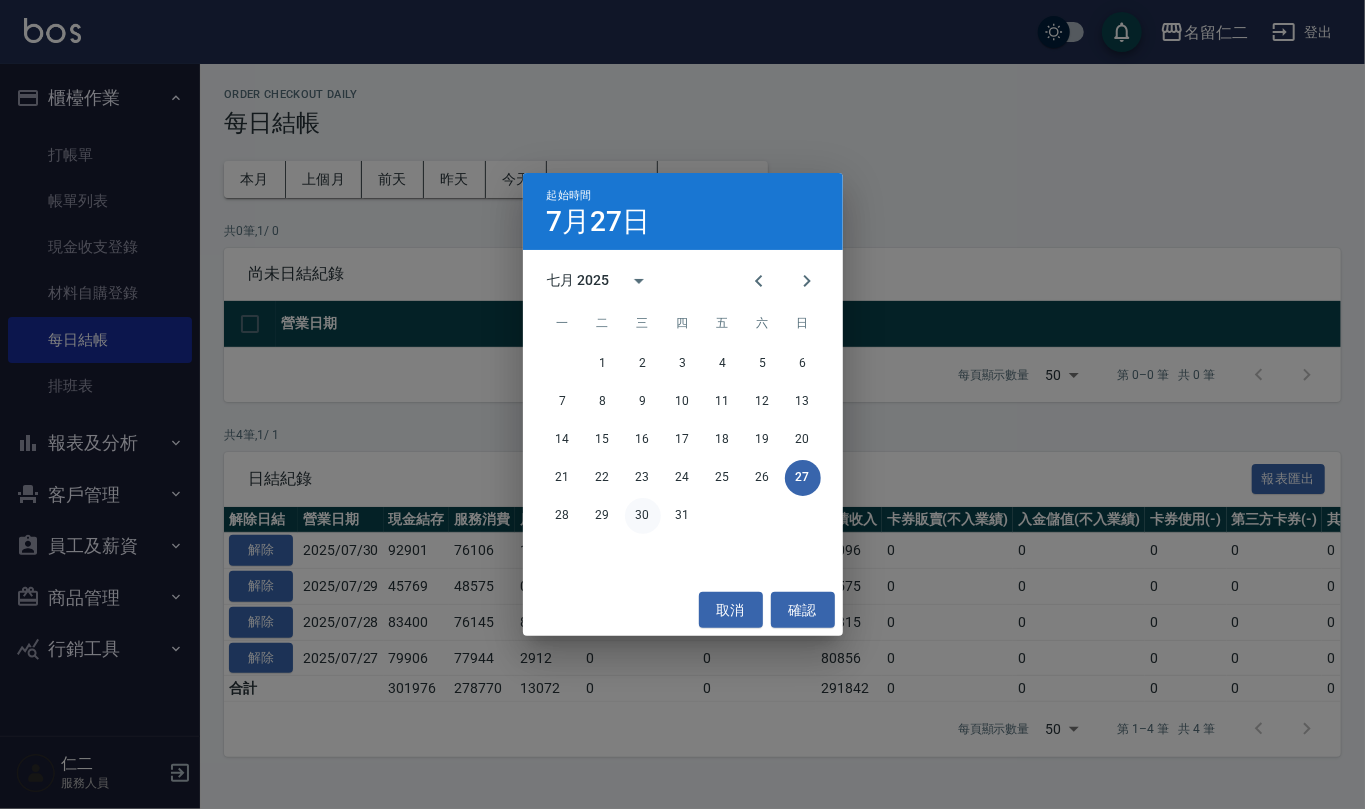 click on "30" at bounding box center [643, 516] 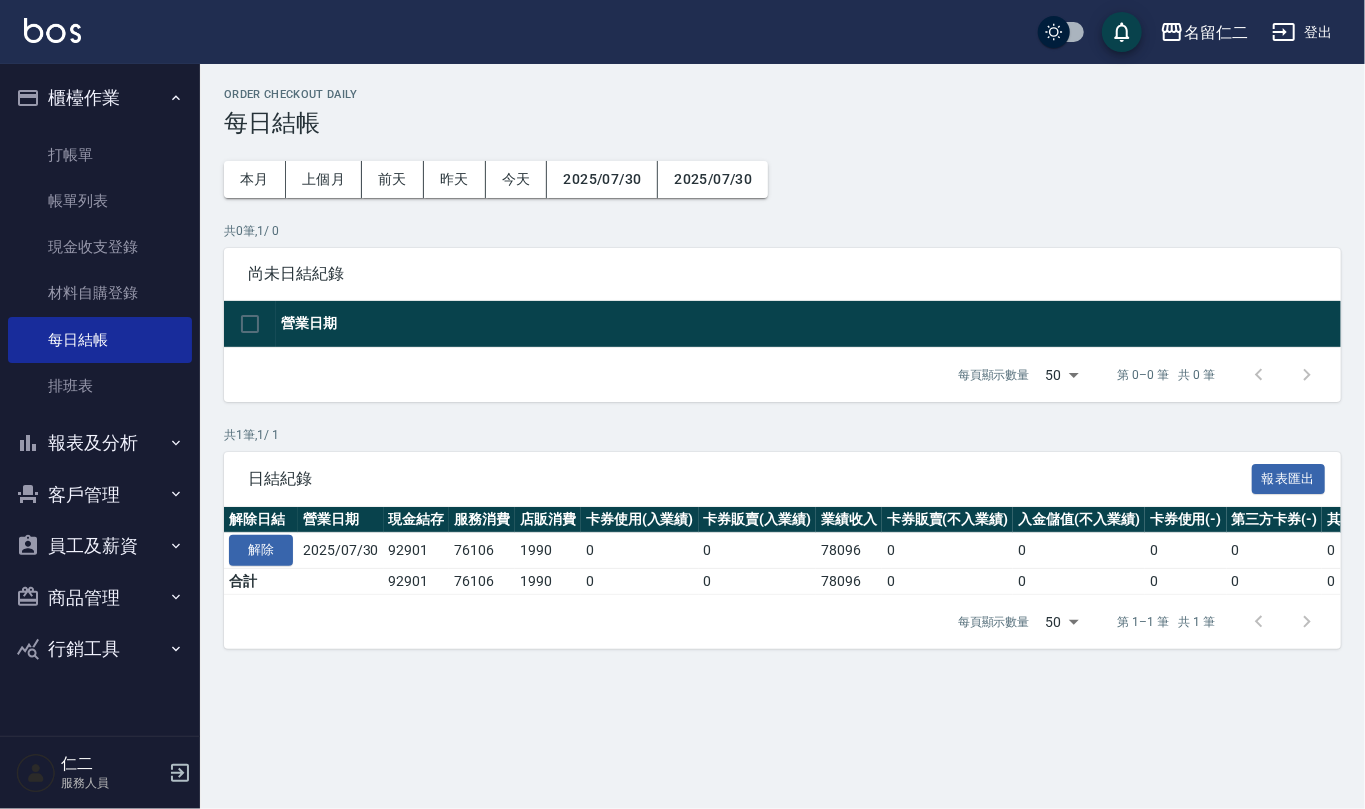 click on "2025/07/30" at bounding box center (713, 179) 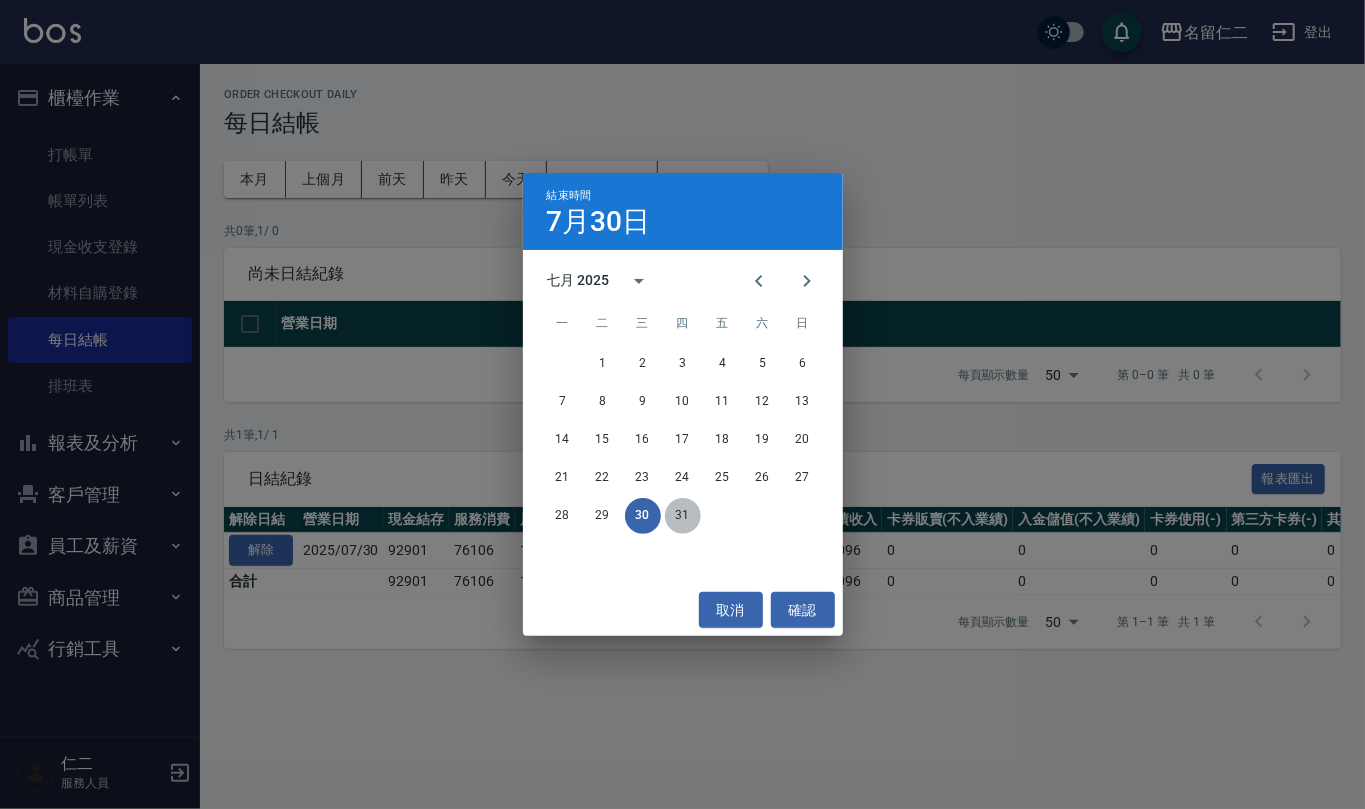 click on "31" at bounding box center (683, 516) 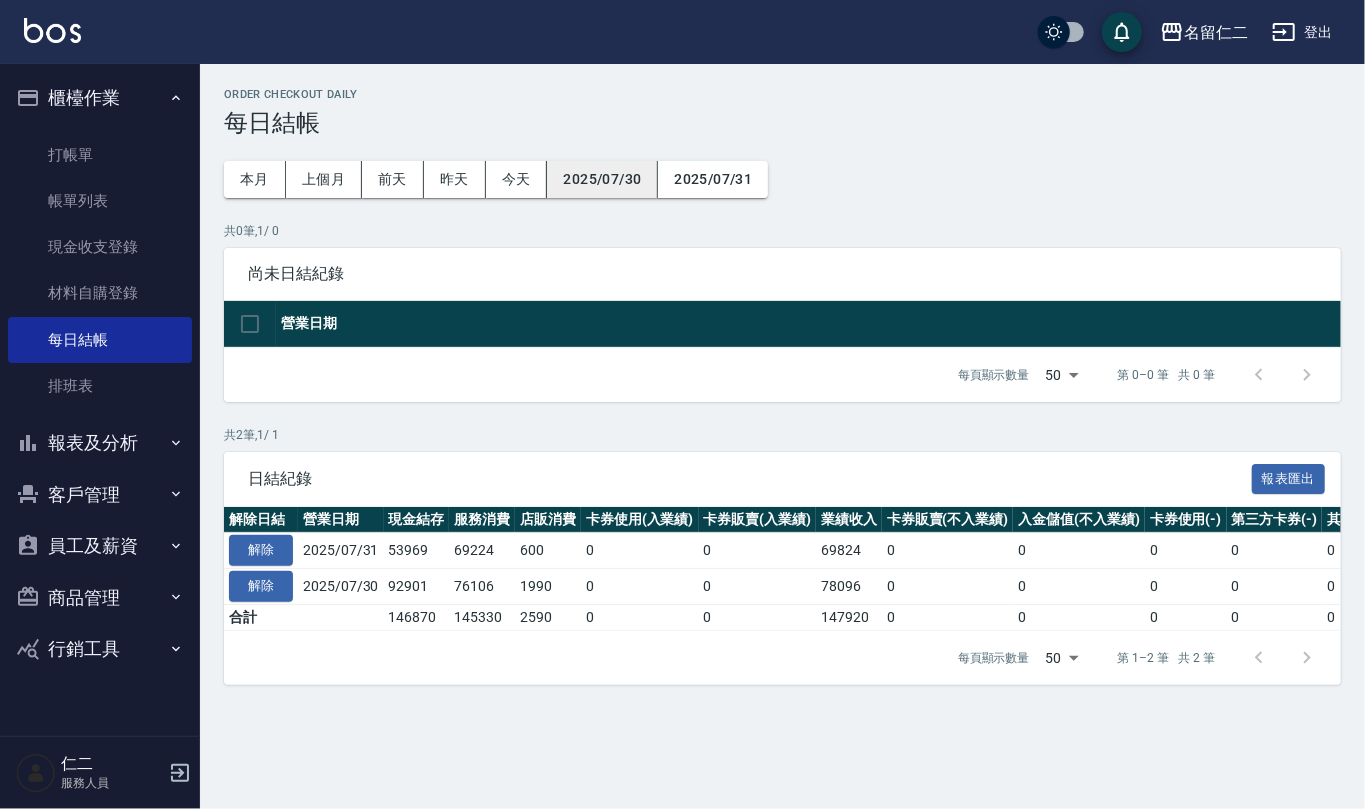 click on "2025/07/30" at bounding box center (602, 179) 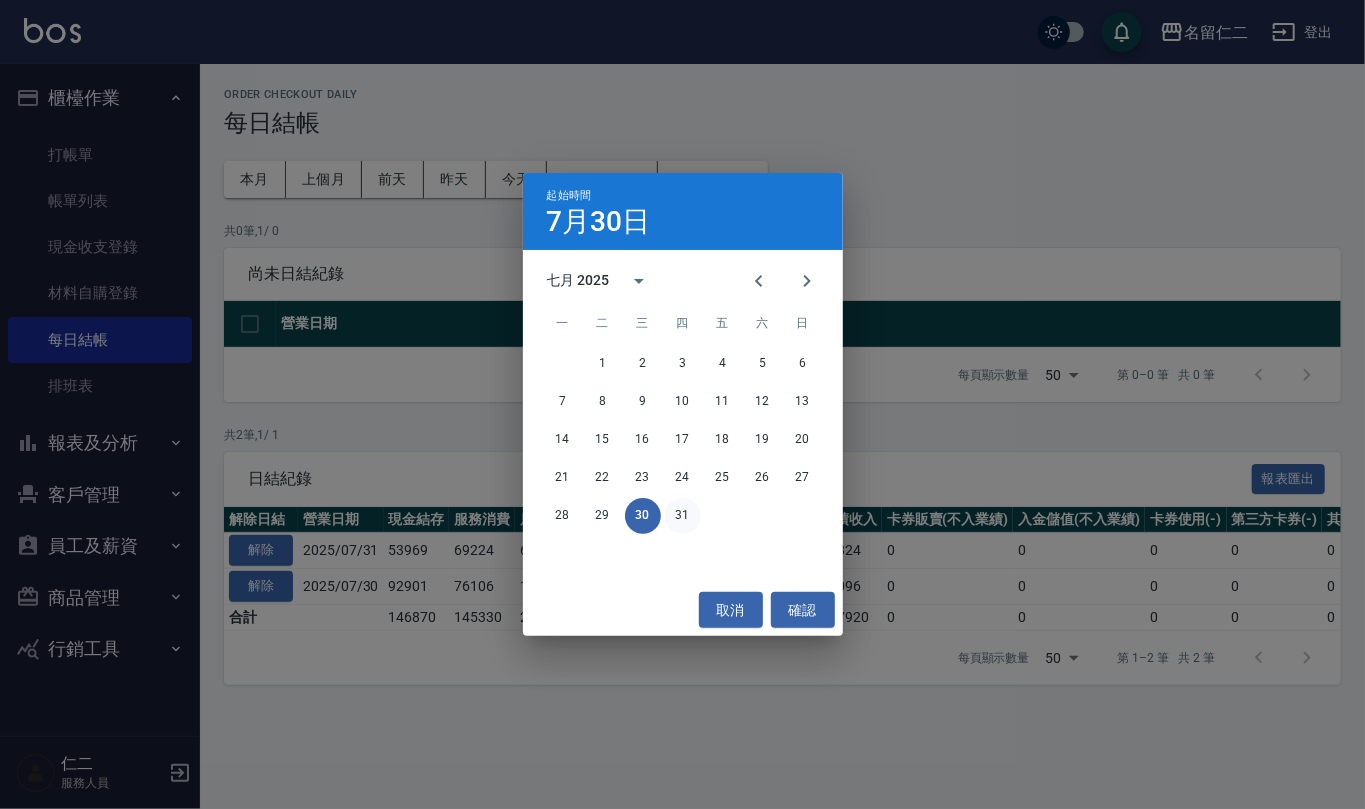 click on "31" at bounding box center [683, 516] 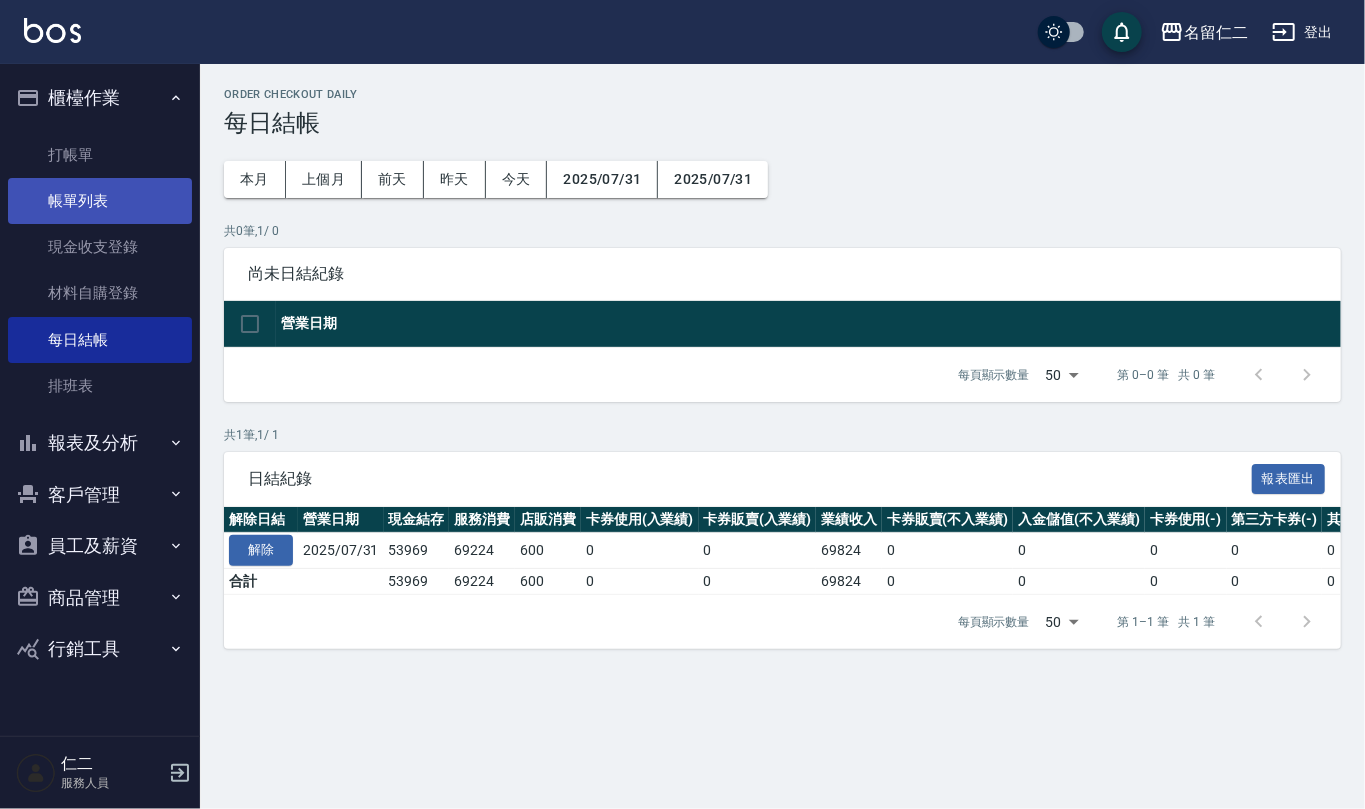 click on "帳單列表" at bounding box center (100, 201) 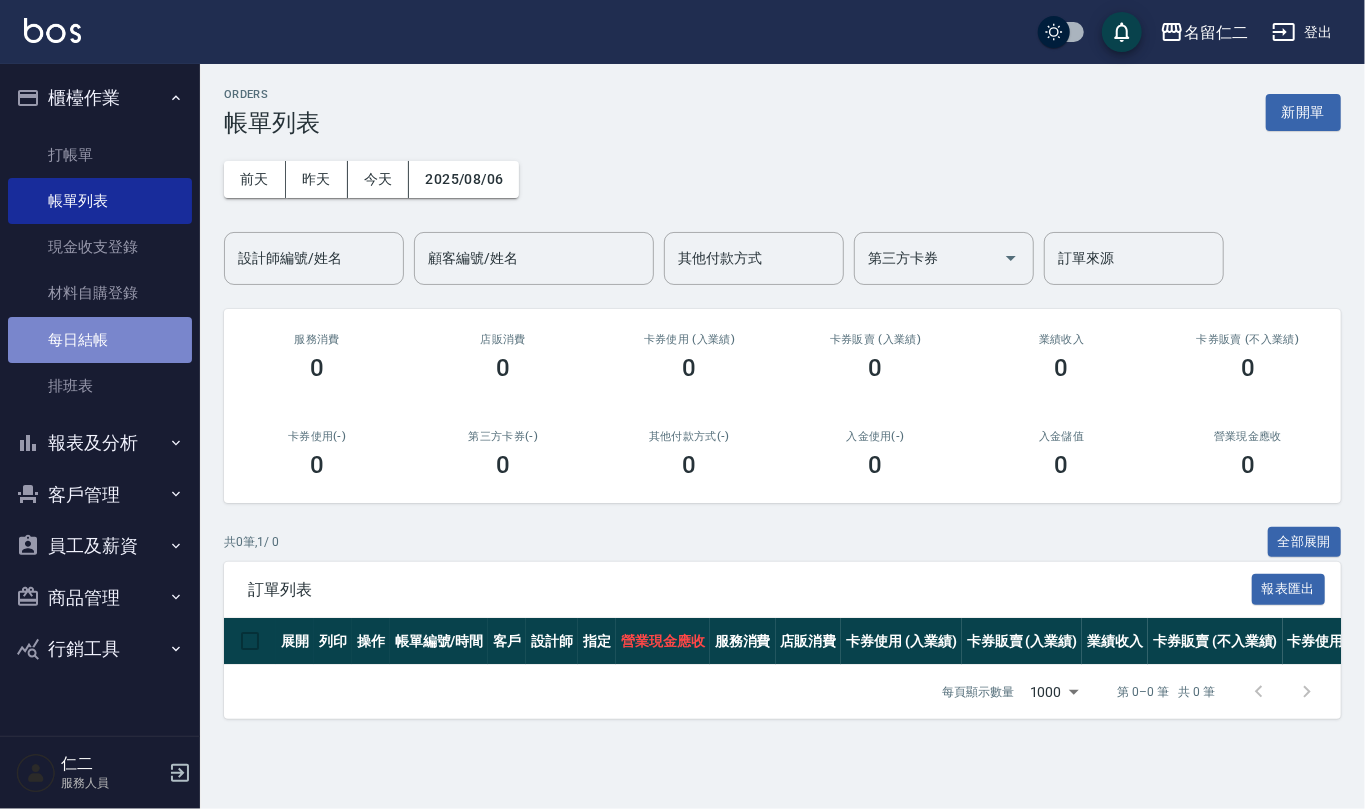 click on "每日結帳" at bounding box center [100, 340] 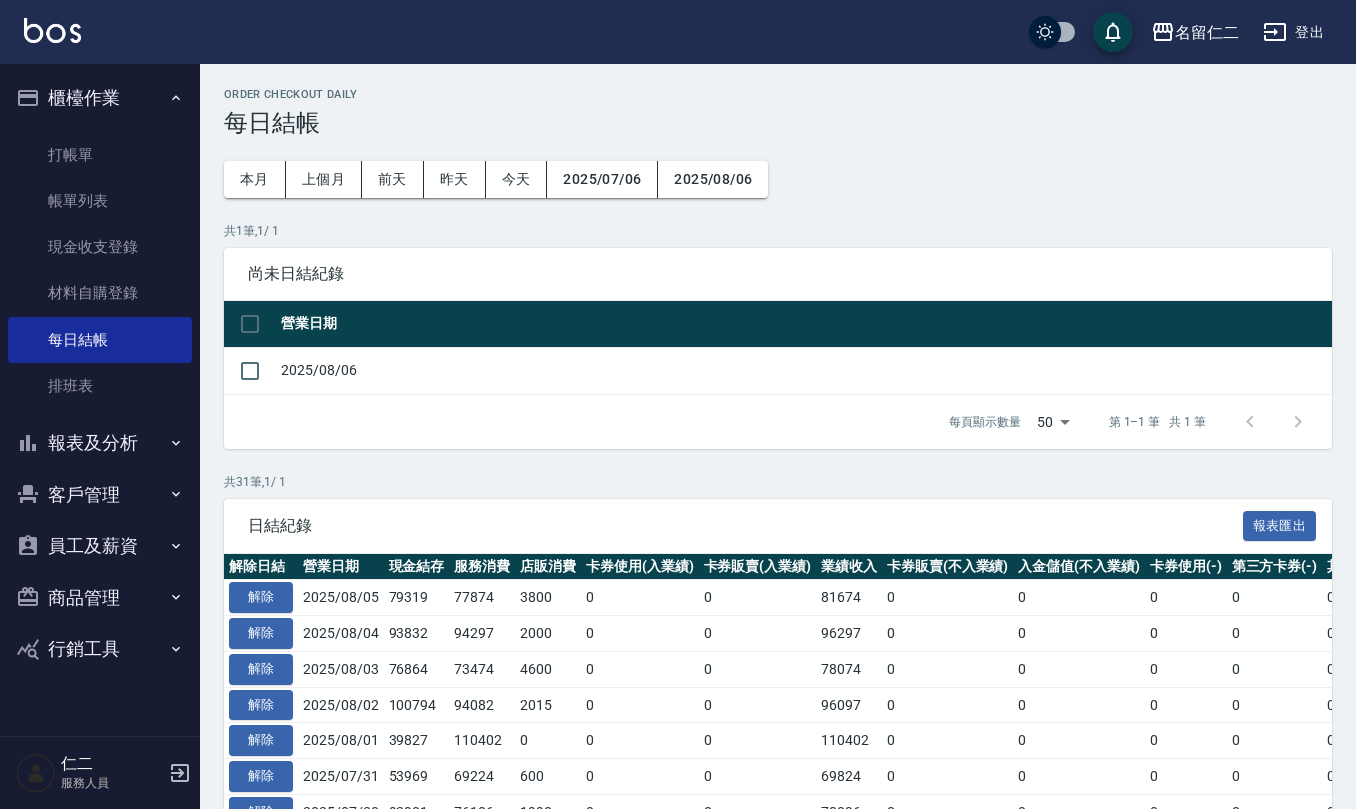 drag, startPoint x: 248, startPoint y: 185, endPoint x: 240, endPoint y: 217, distance: 32.984844 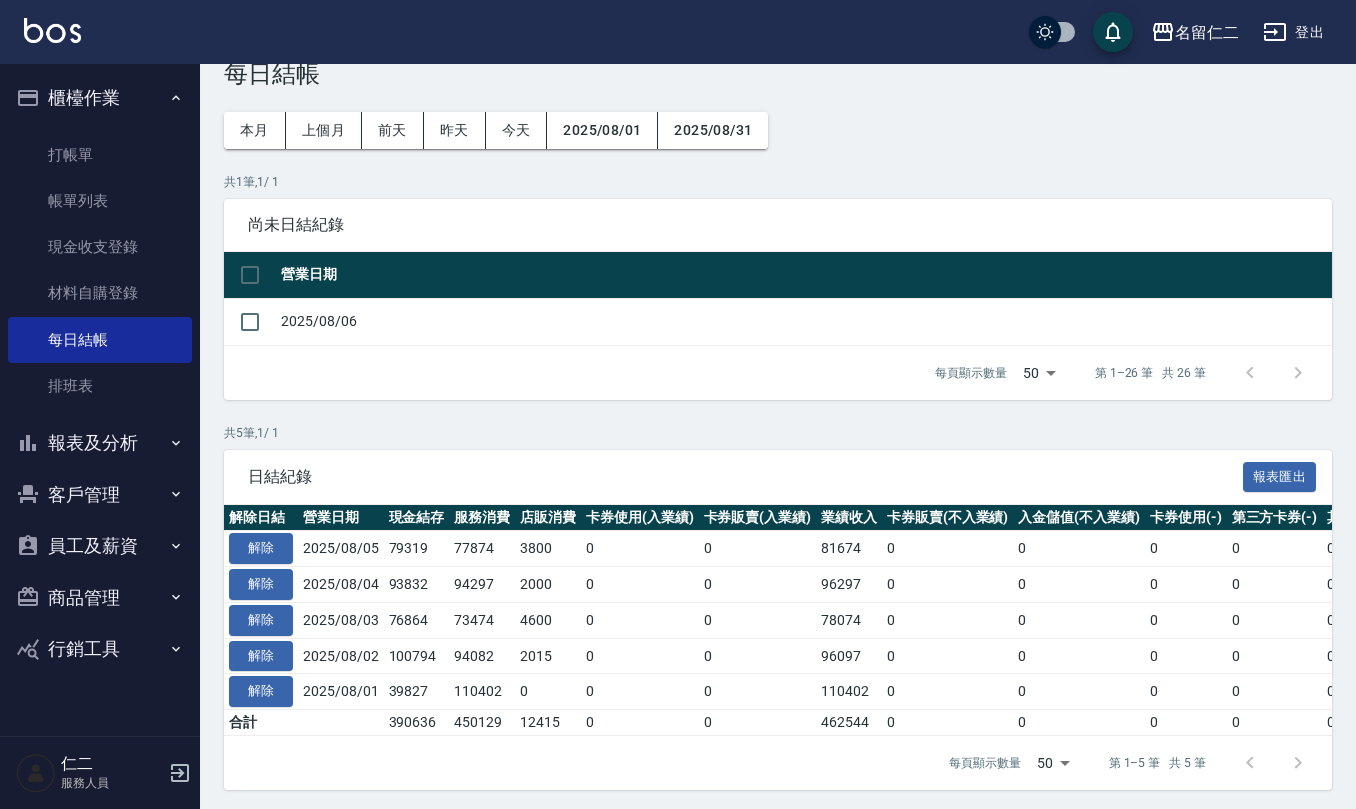 scroll, scrollTop: 77, scrollLeft: 0, axis: vertical 